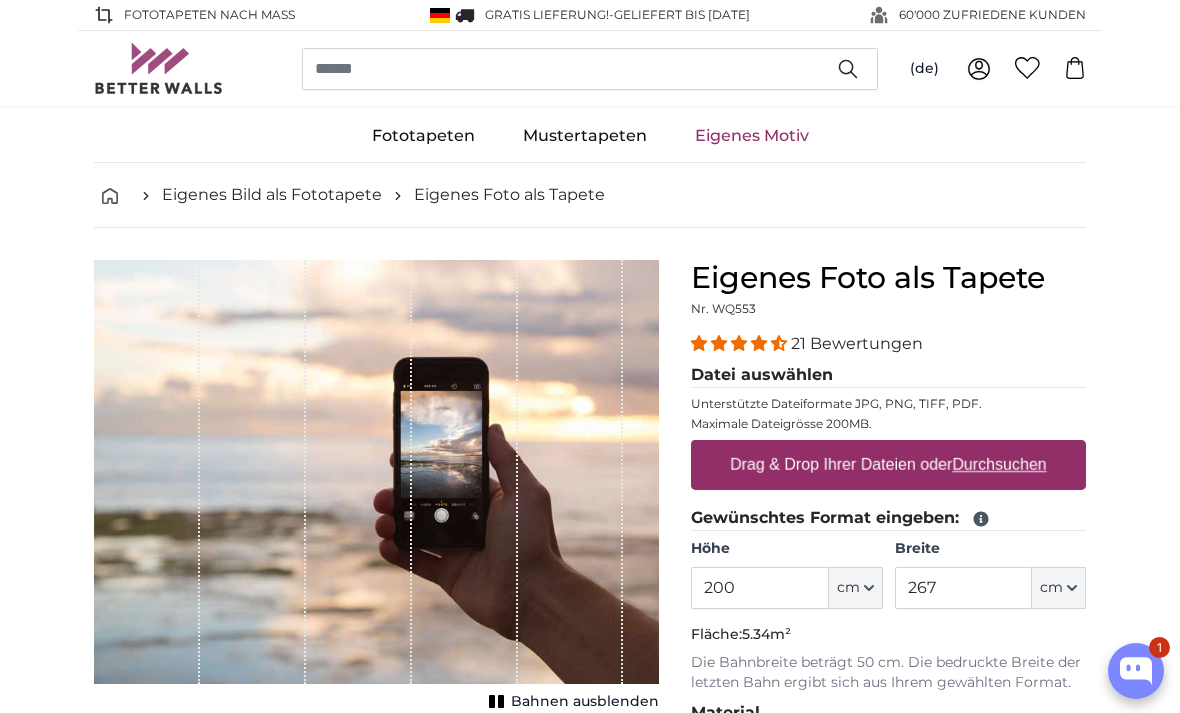 scroll, scrollTop: 0, scrollLeft: 0, axis: both 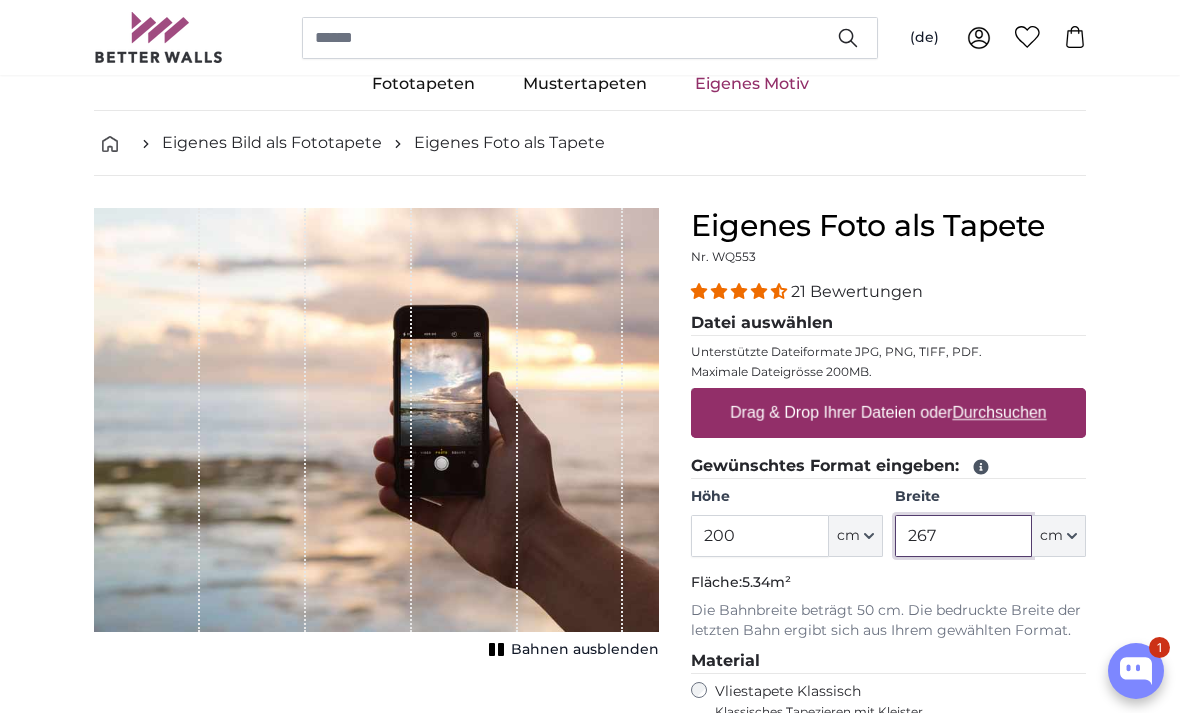click on "267" at bounding box center (963, 536) 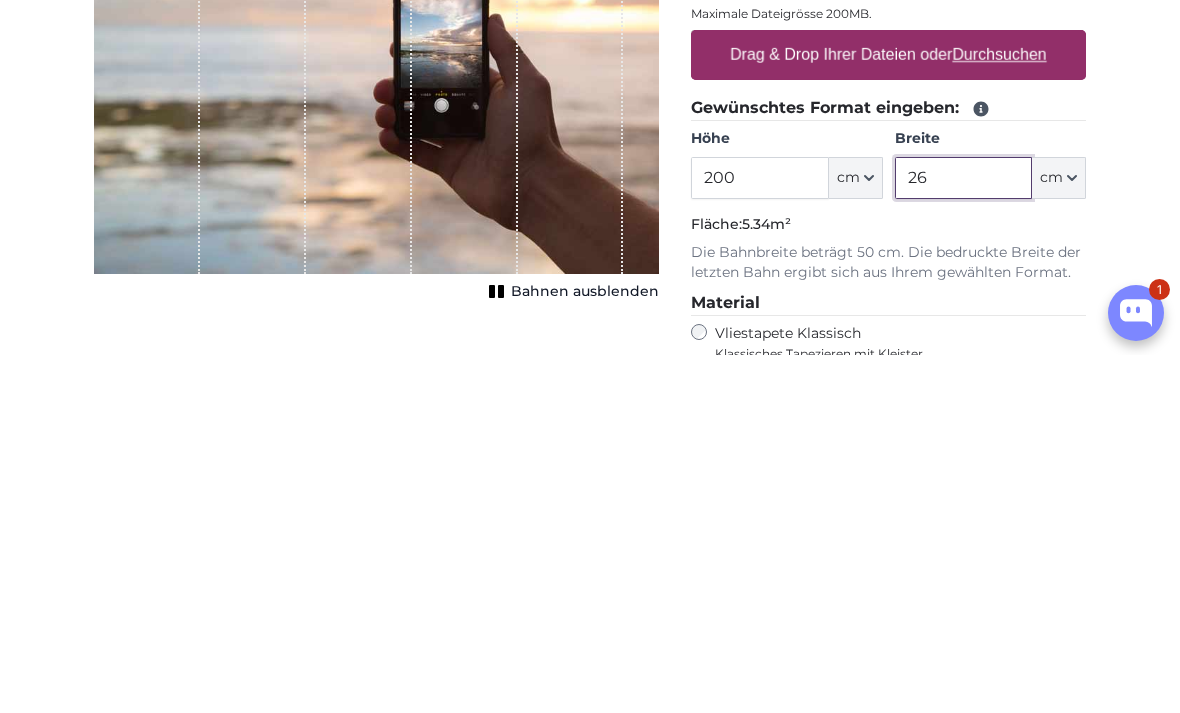 type on "2" 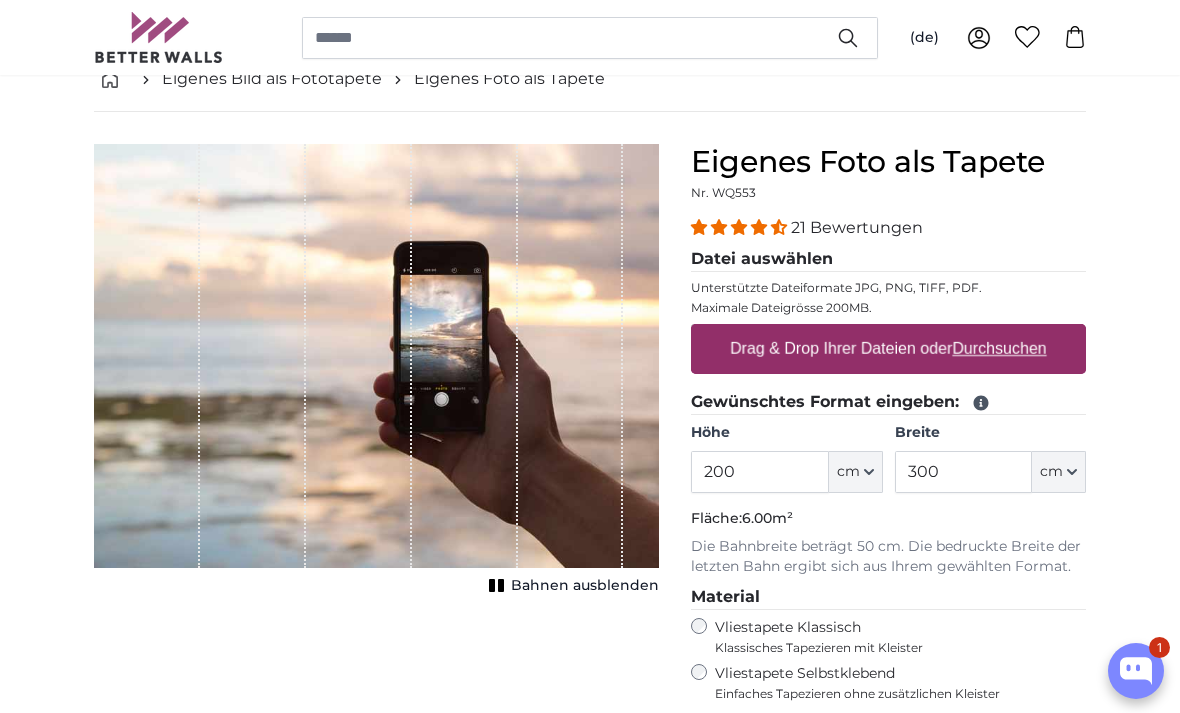 scroll, scrollTop: 119, scrollLeft: 0, axis: vertical 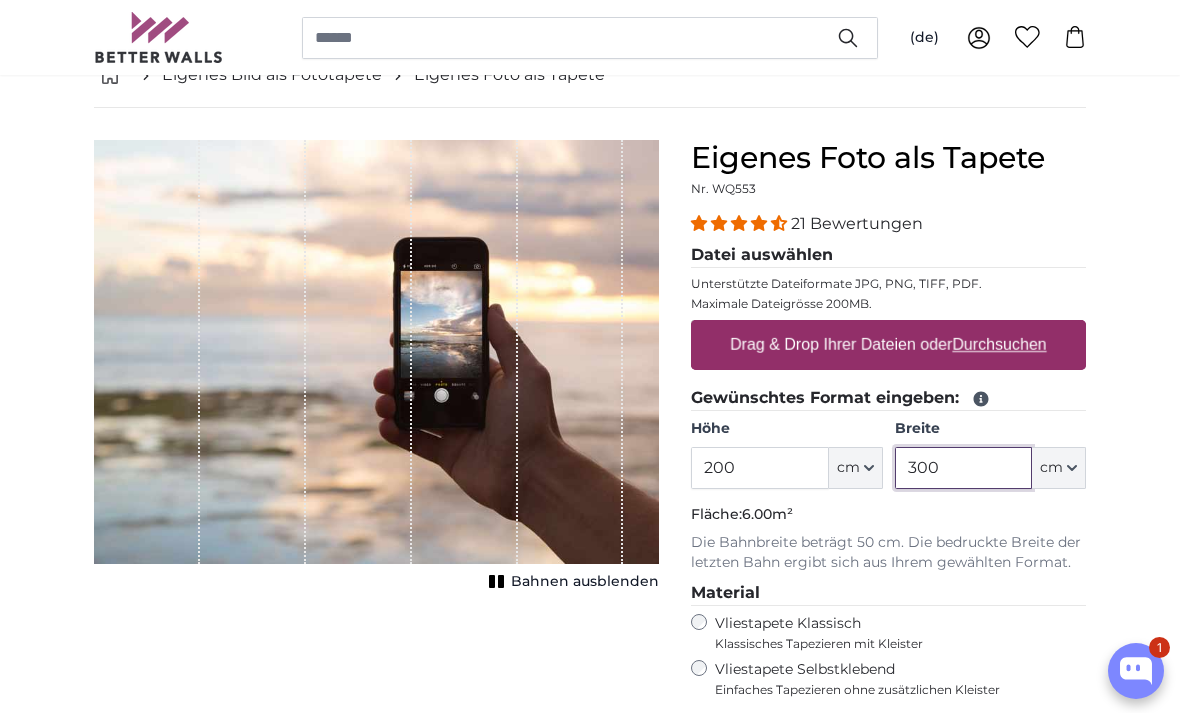 type on "300" 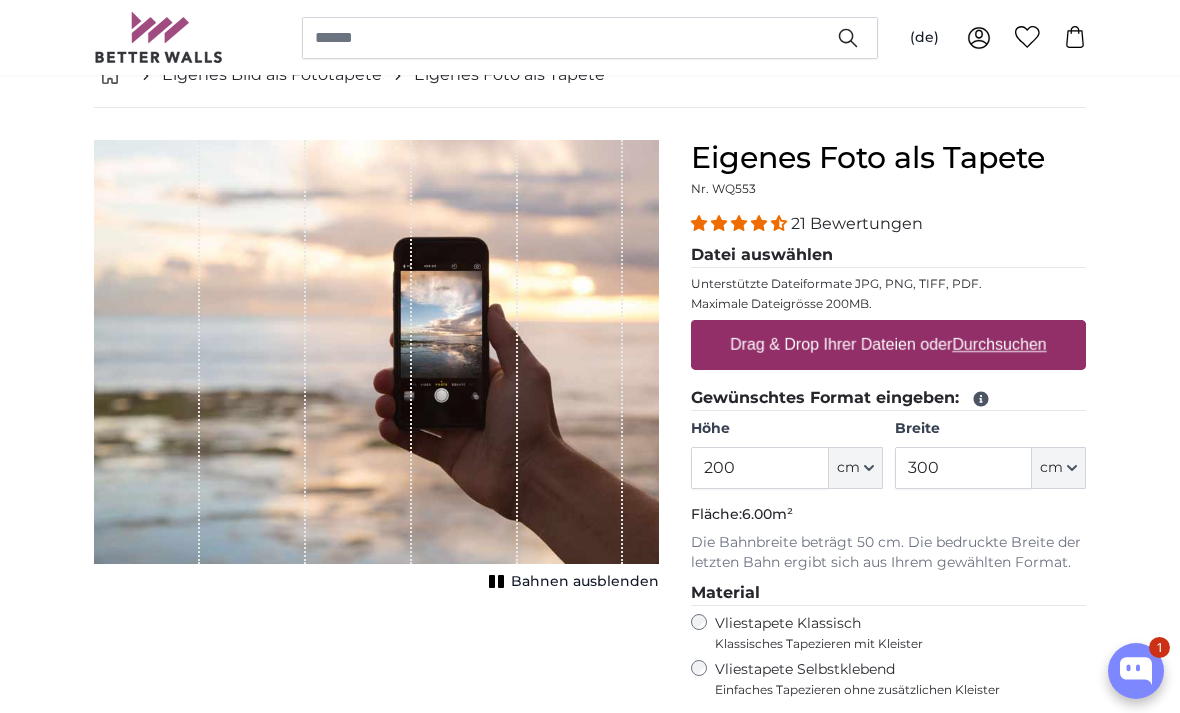click on "Durchsuchen" at bounding box center (1000, 344) 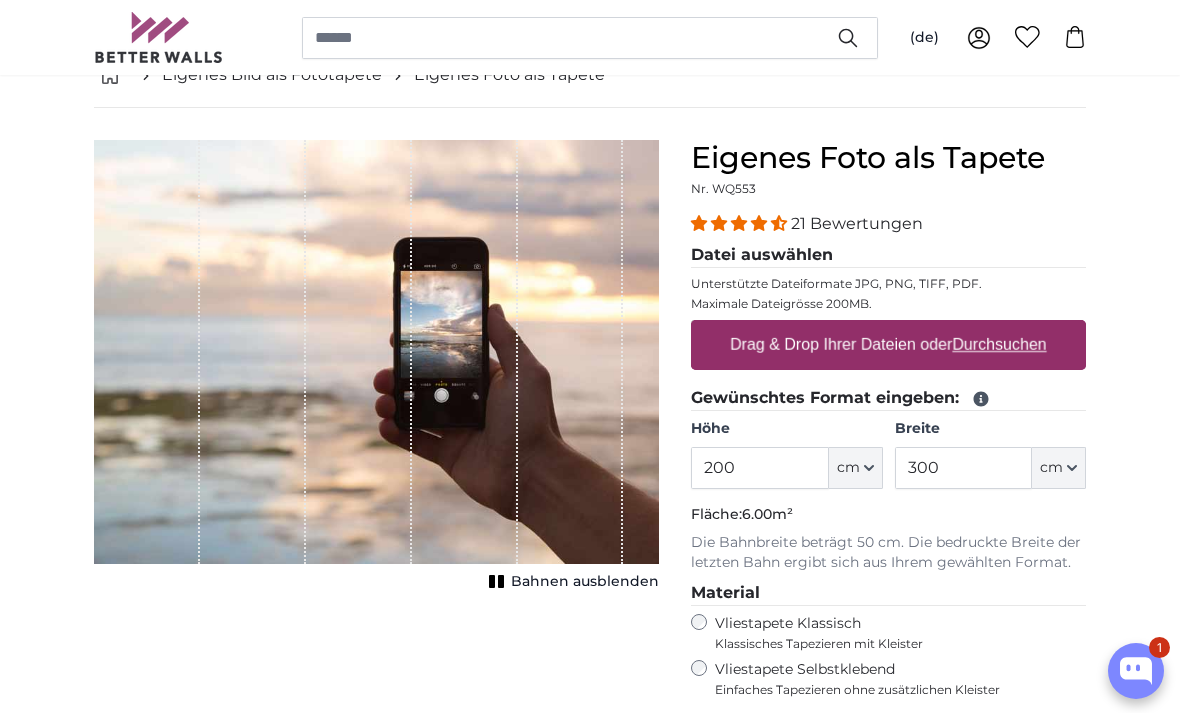 type on "**********" 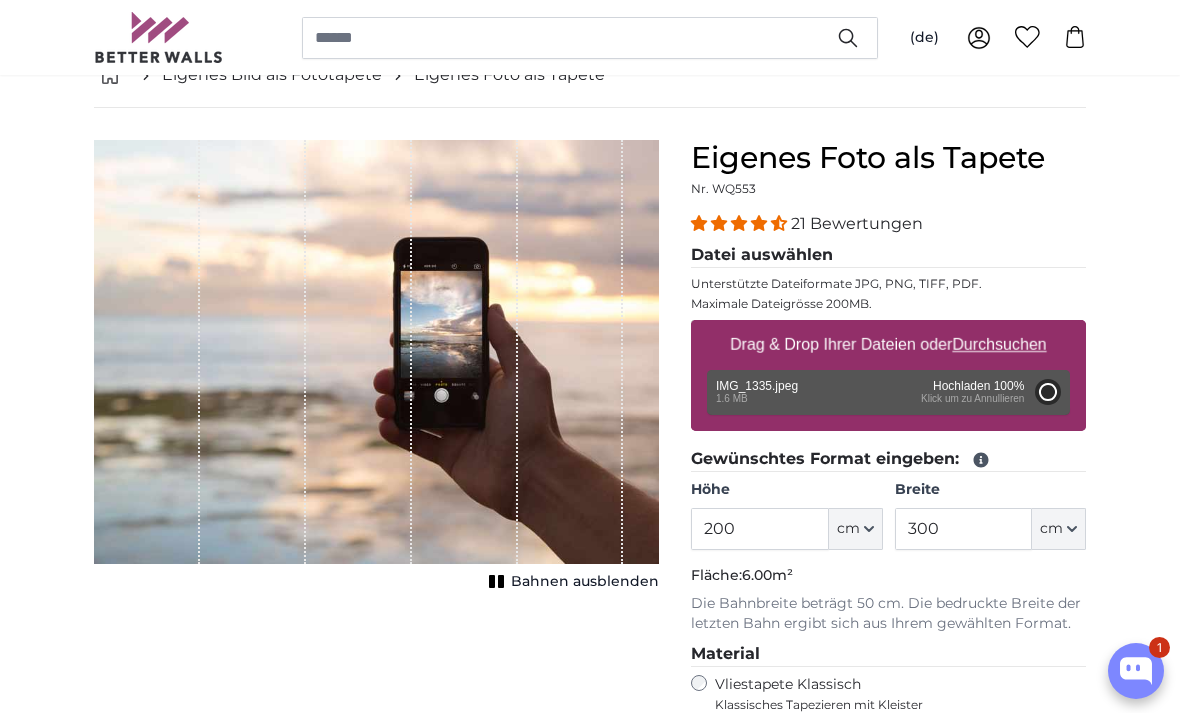 type on "69" 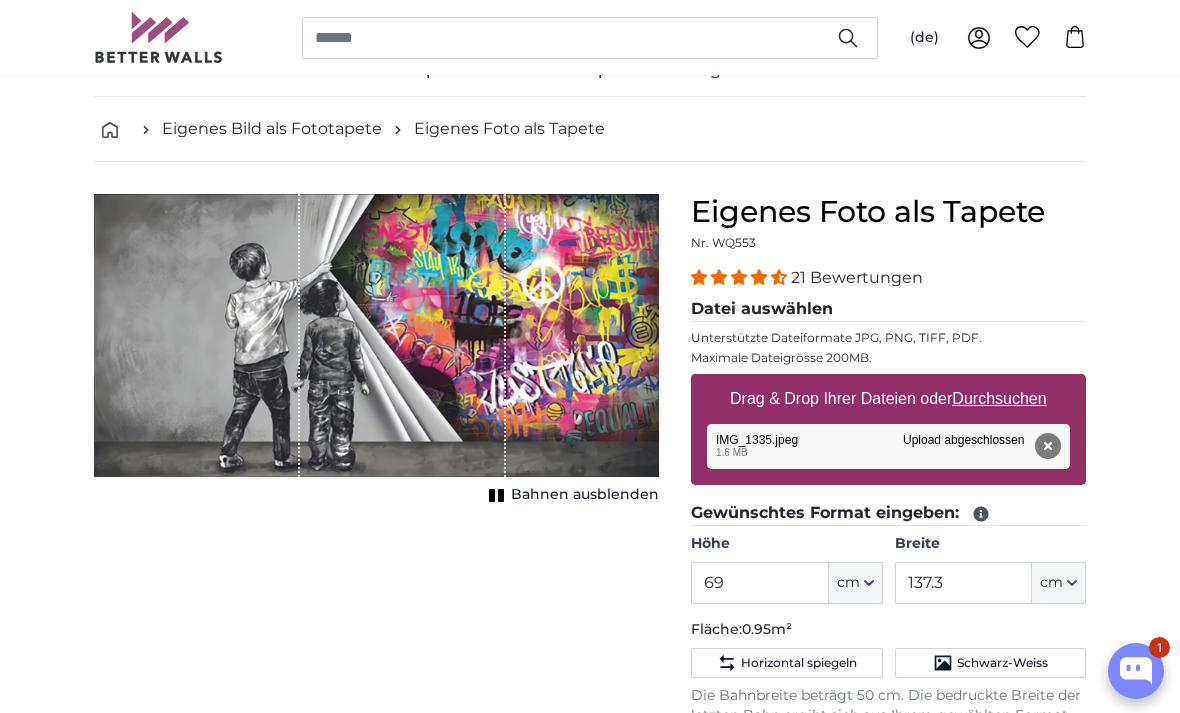 scroll, scrollTop: 65, scrollLeft: 0, axis: vertical 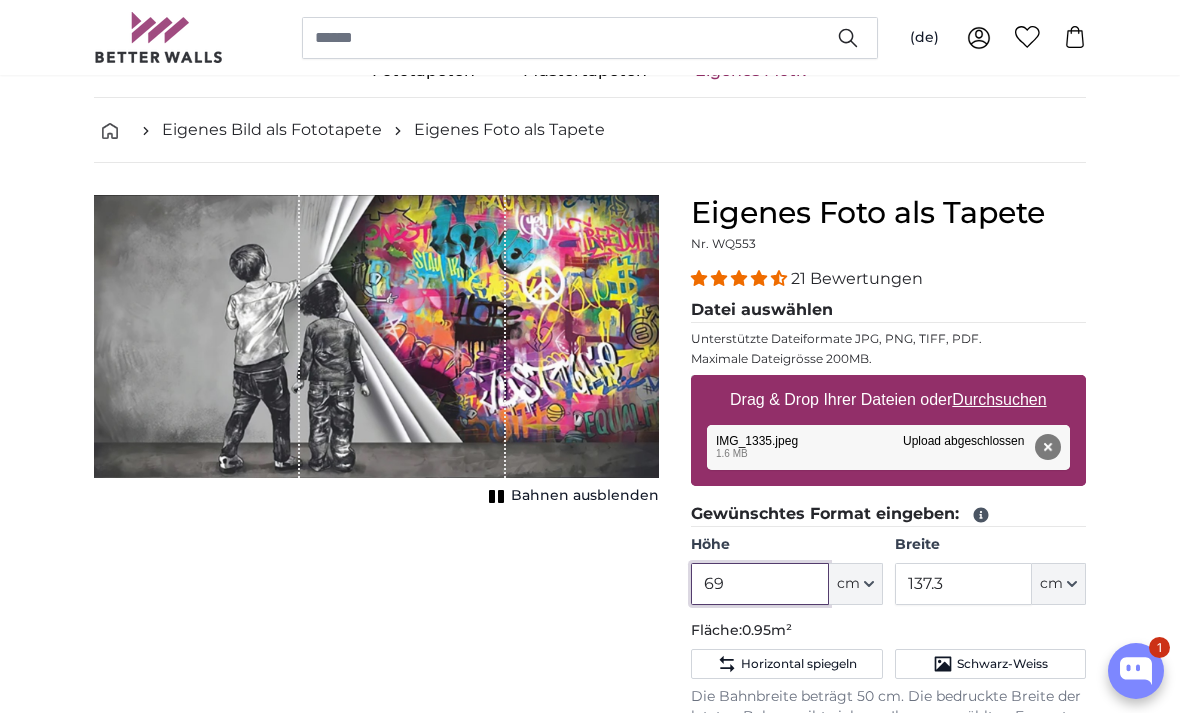 click on "69" at bounding box center (759, 584) 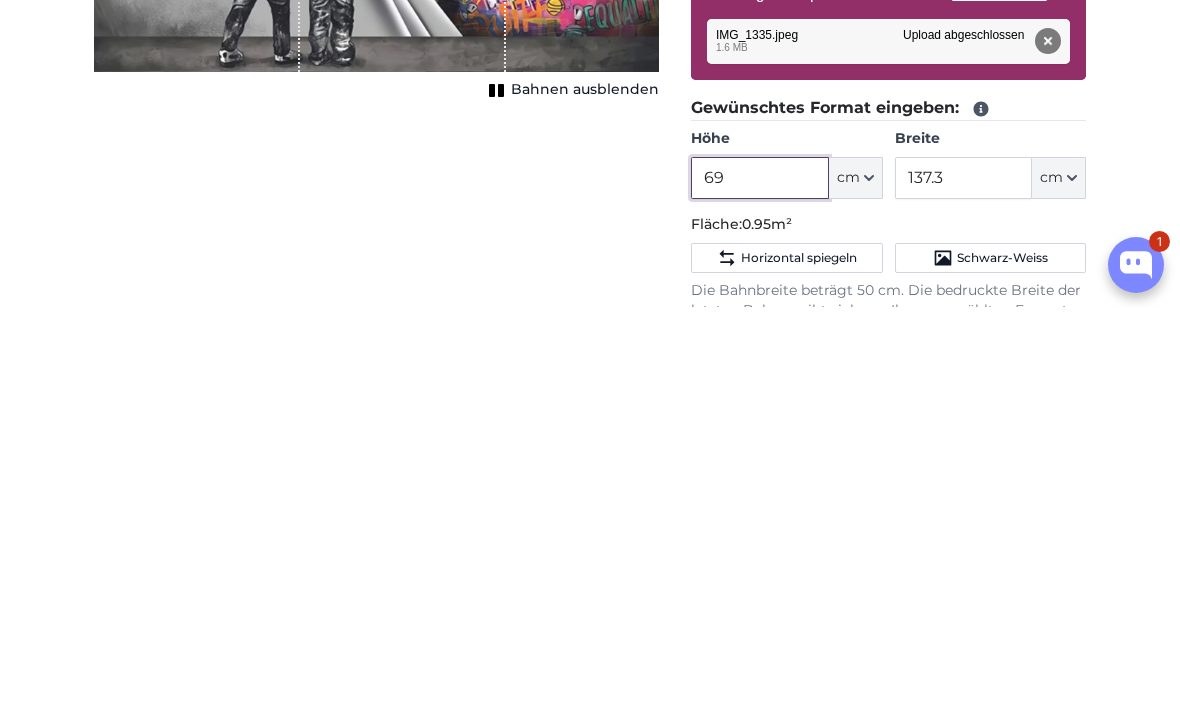 type on "6" 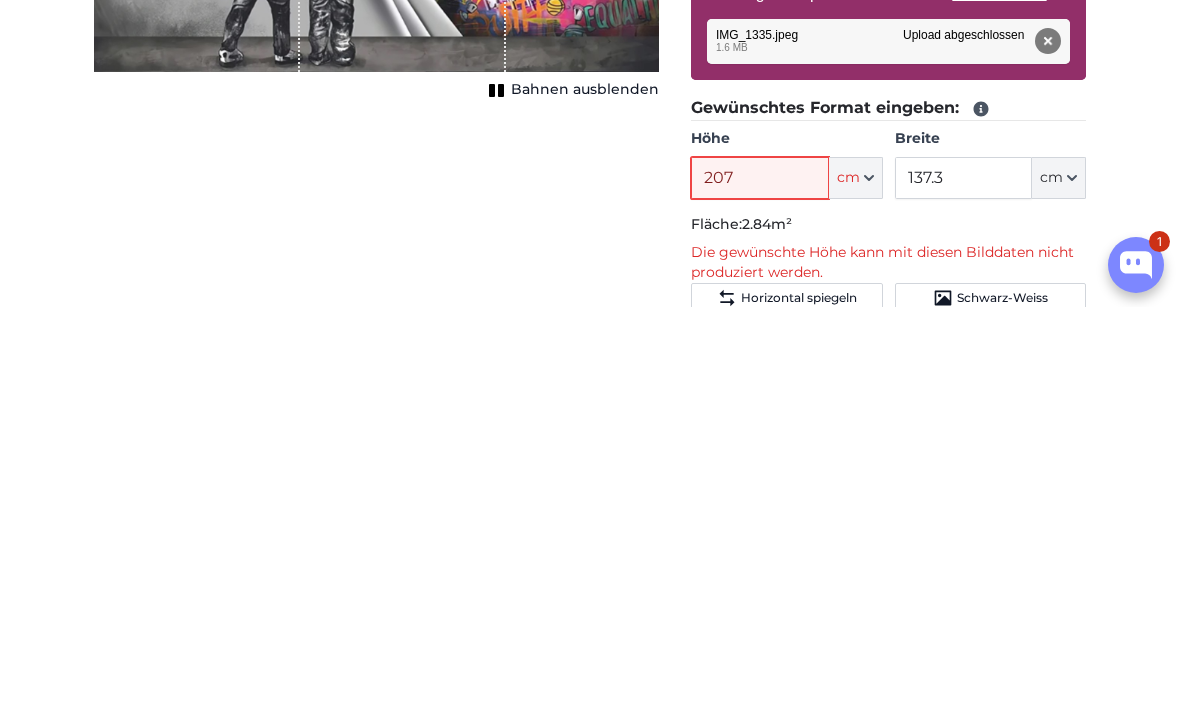 type on "207" 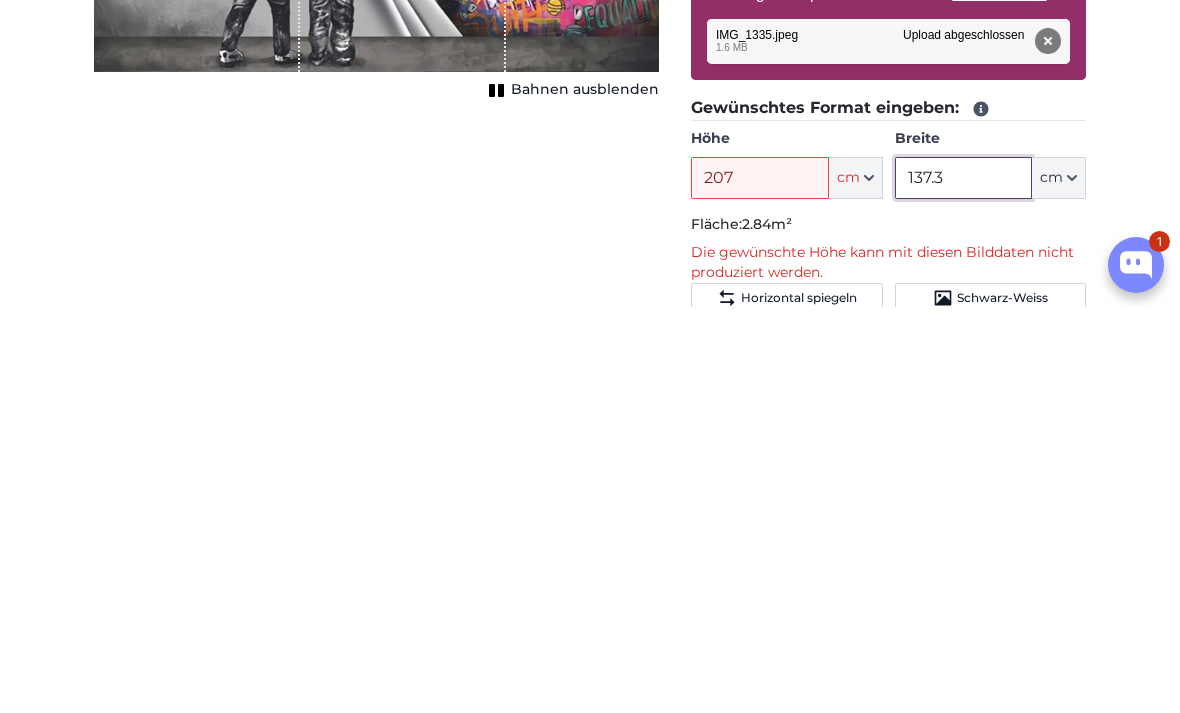 click on "137.3" at bounding box center (963, 584) 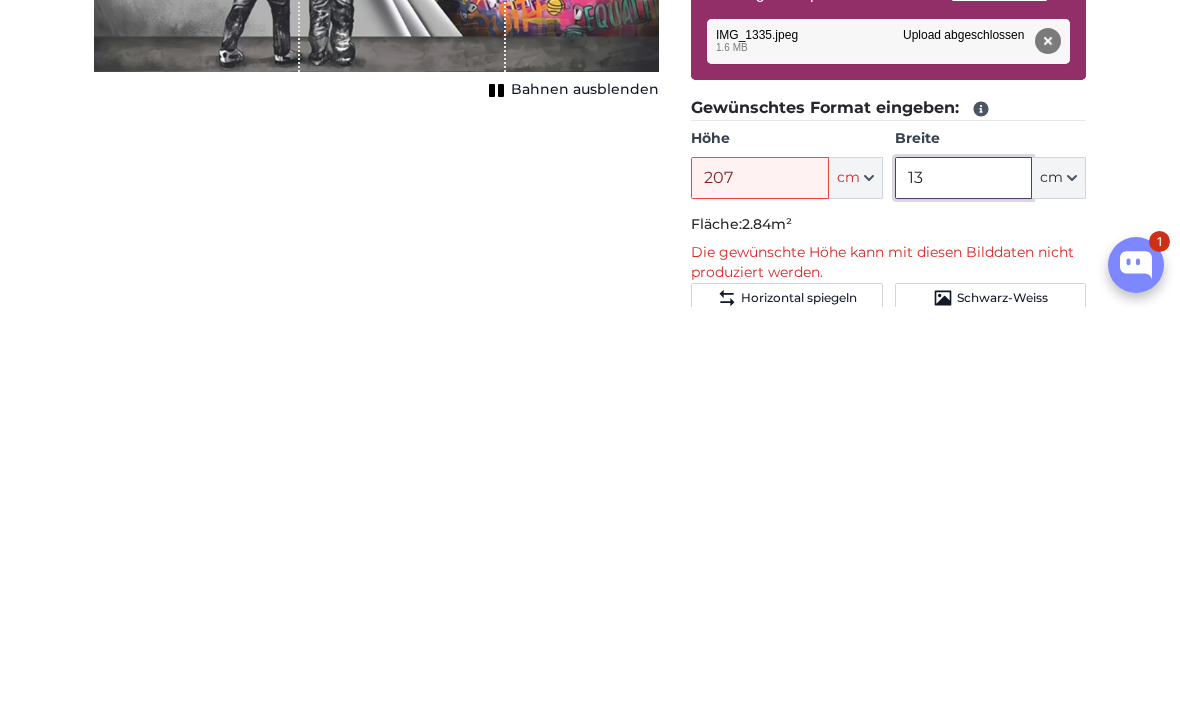 type on "1" 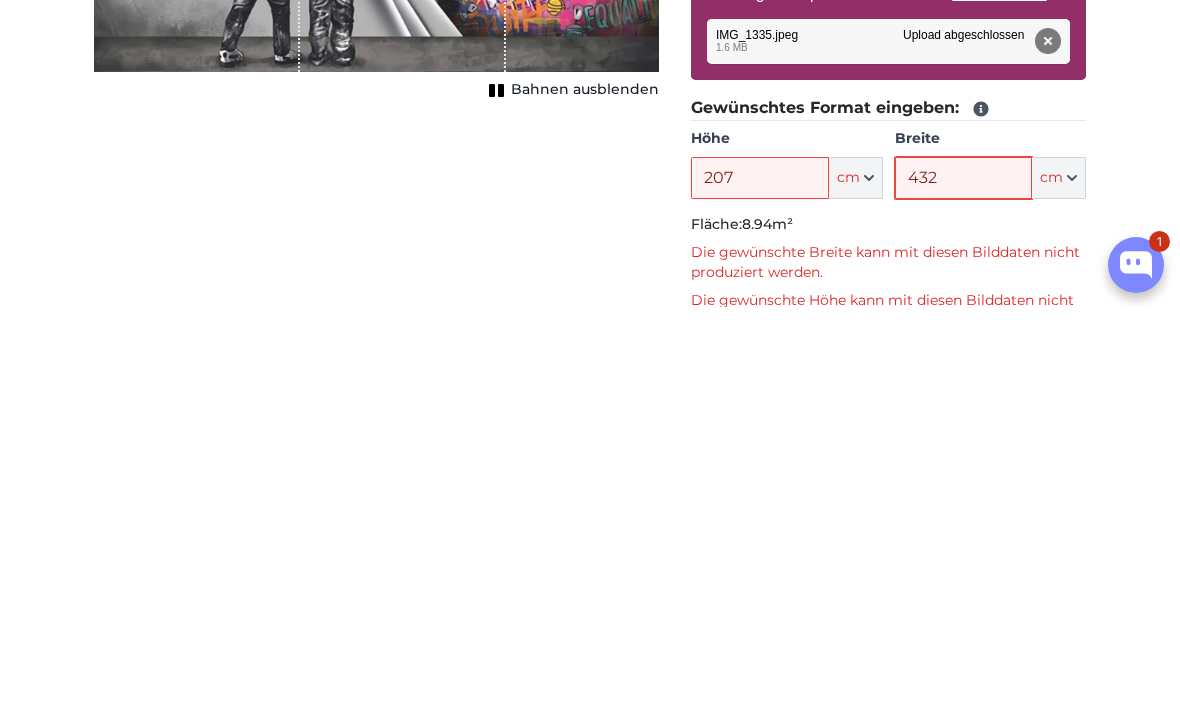 type on "432" 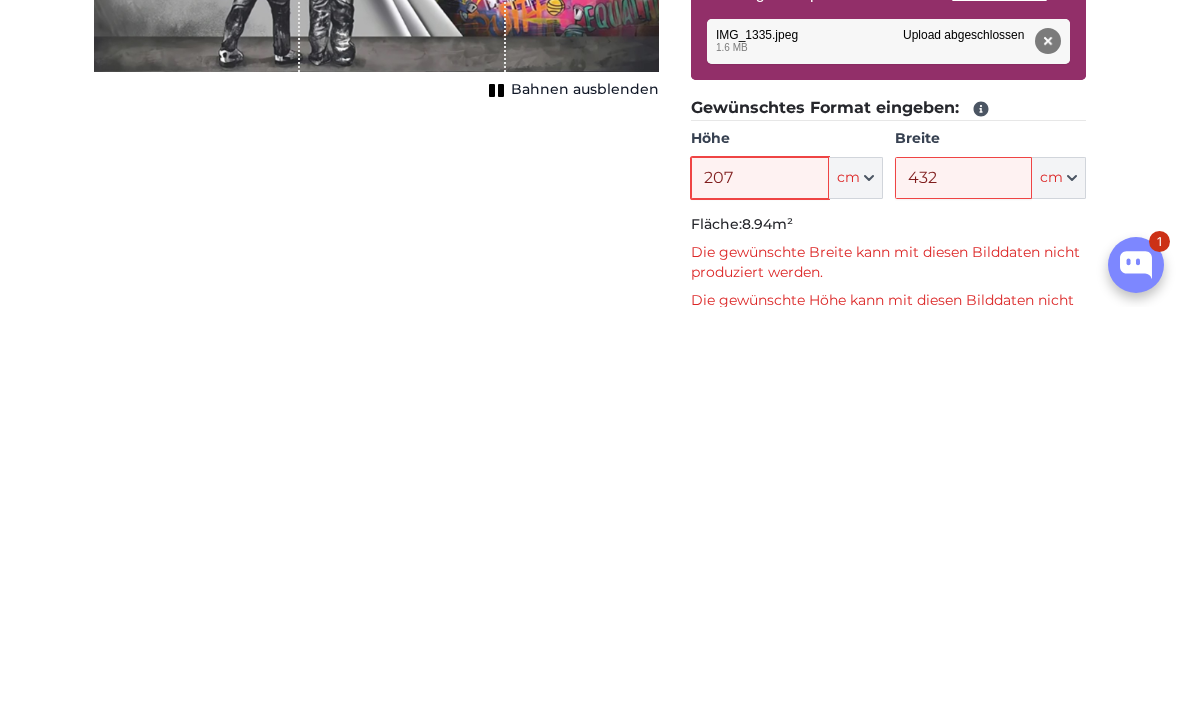 click on "207" at bounding box center [759, 584] 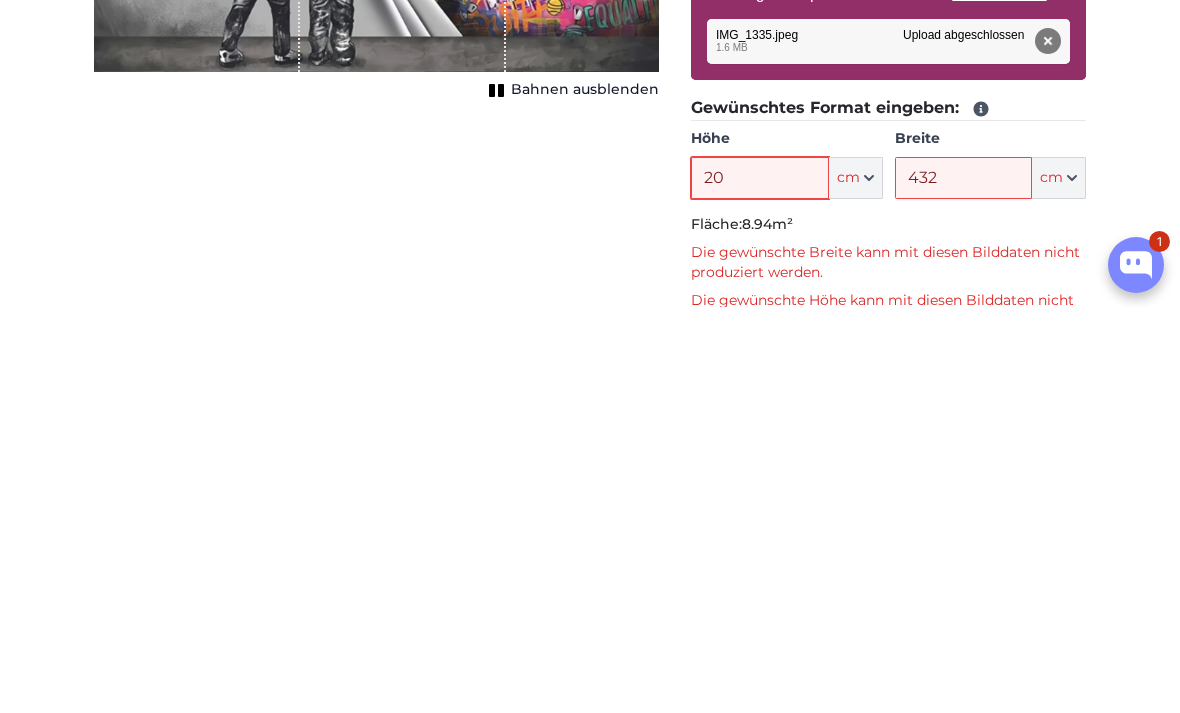 type on "2" 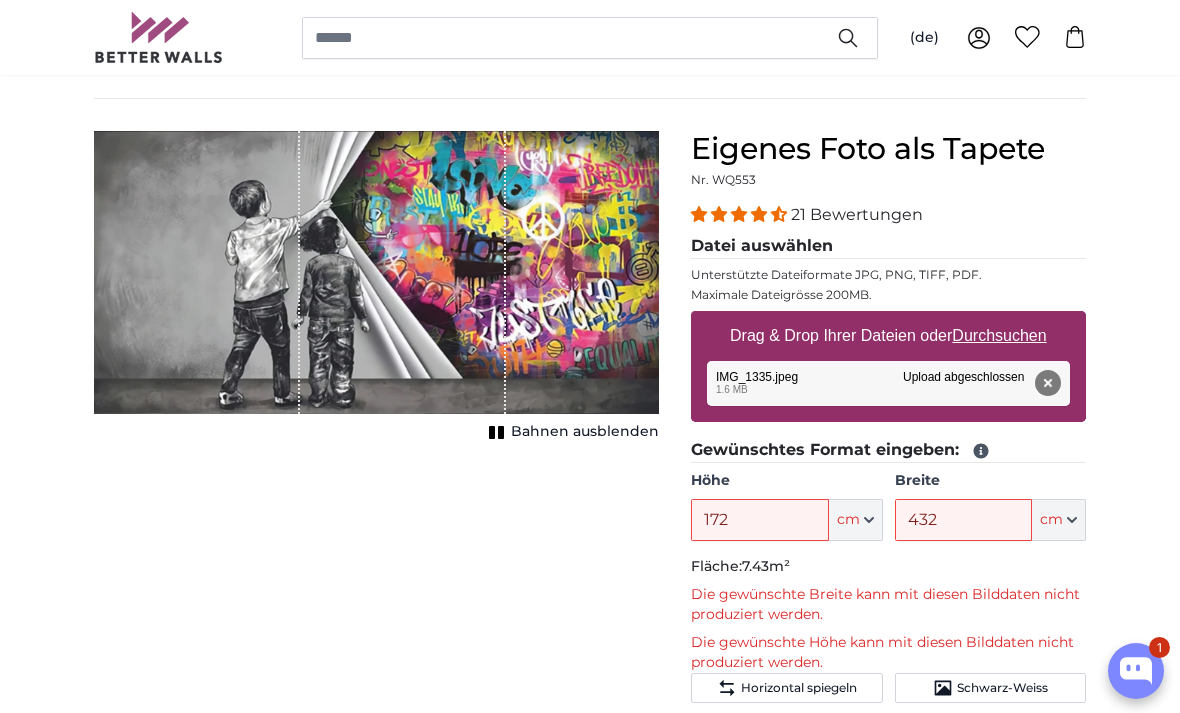 scroll, scrollTop: 128, scrollLeft: 0, axis: vertical 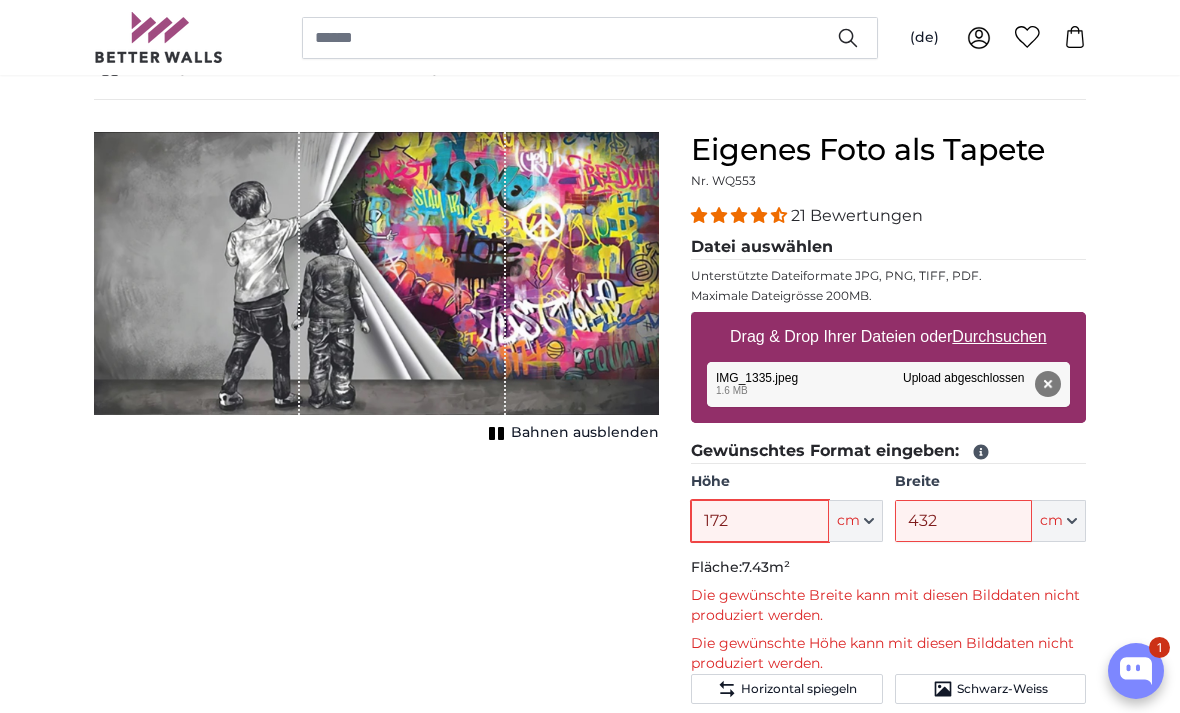 click on "172" at bounding box center (759, 521) 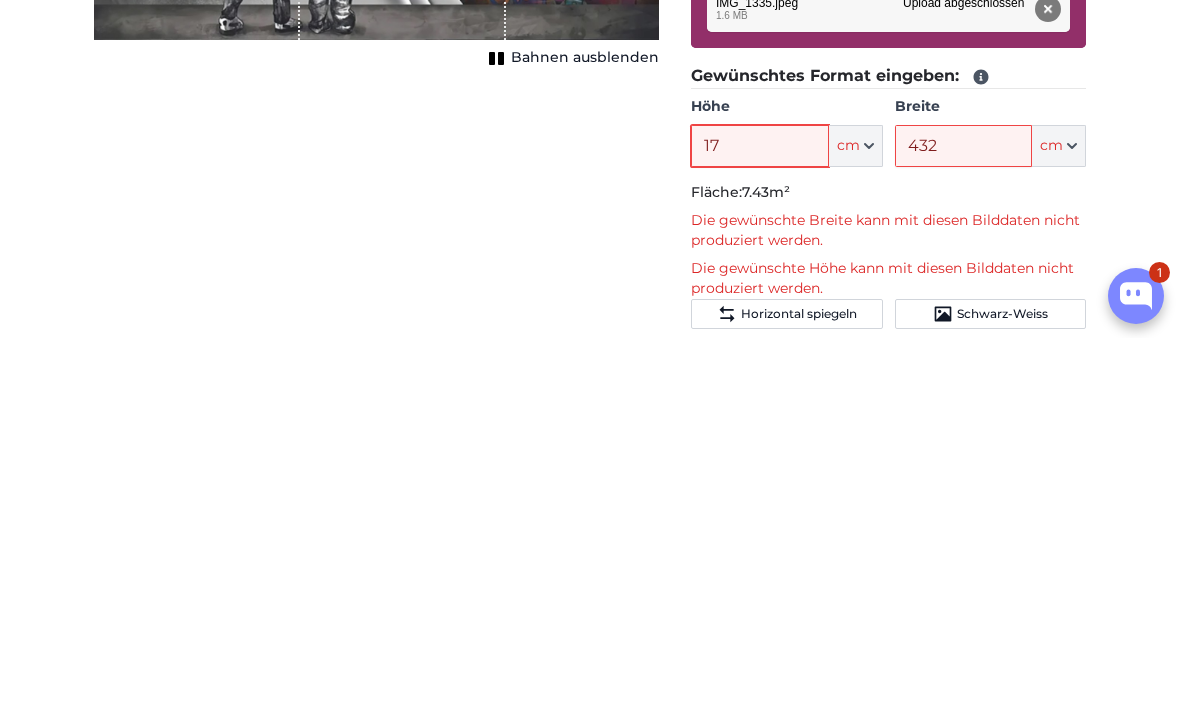 type on "1" 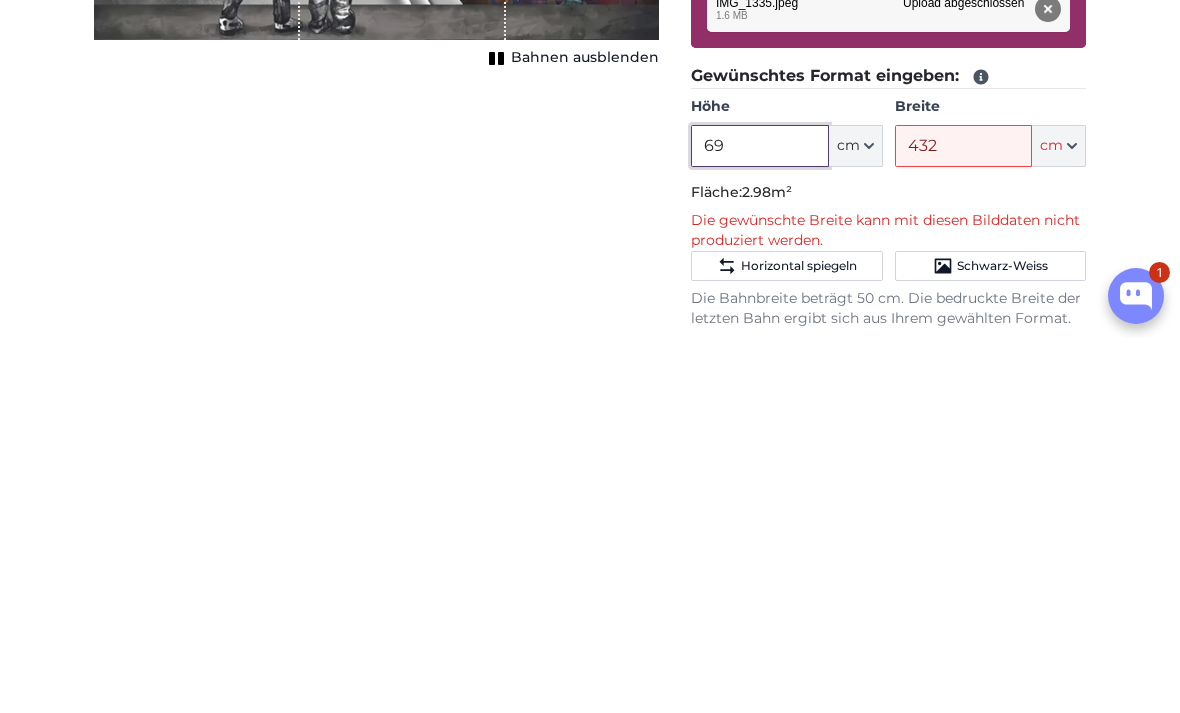 type on "69" 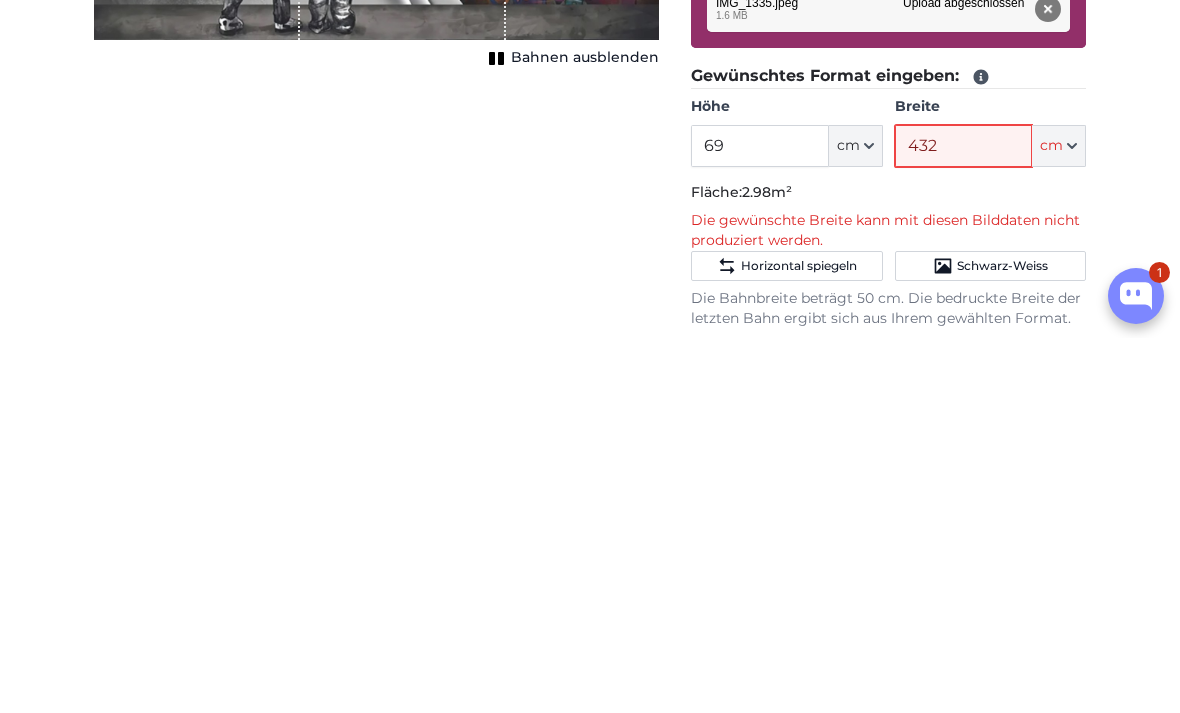 click on "432" at bounding box center (963, 521) 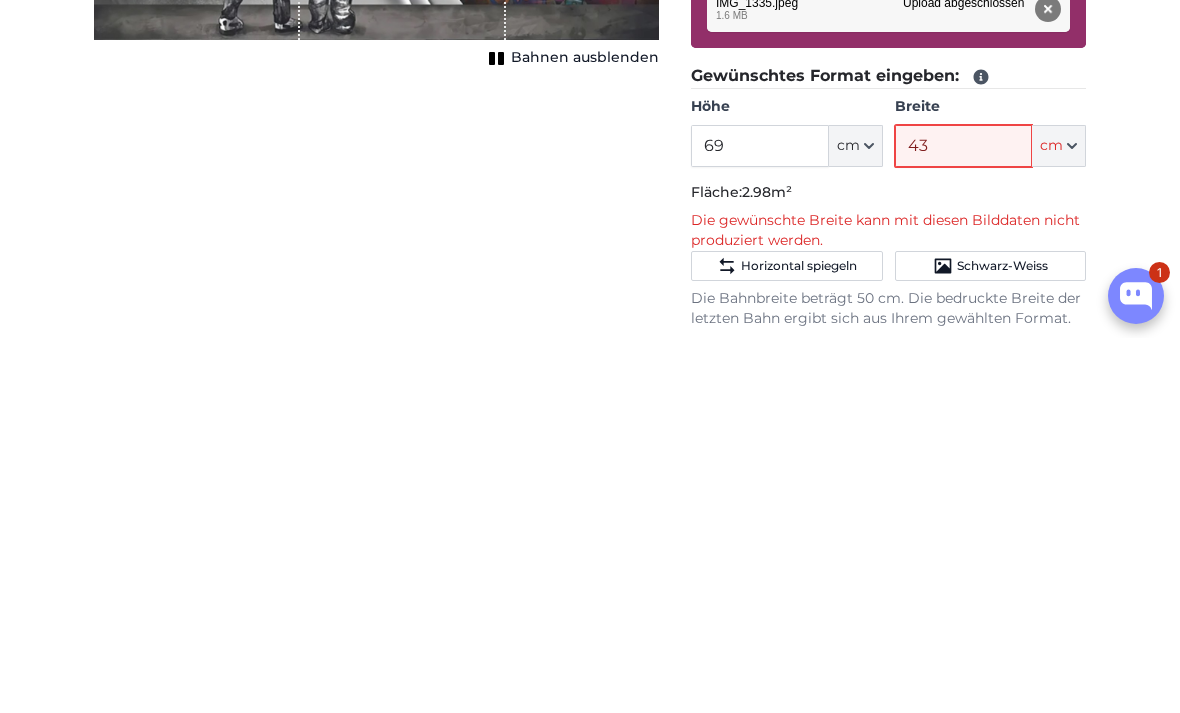 type on "4" 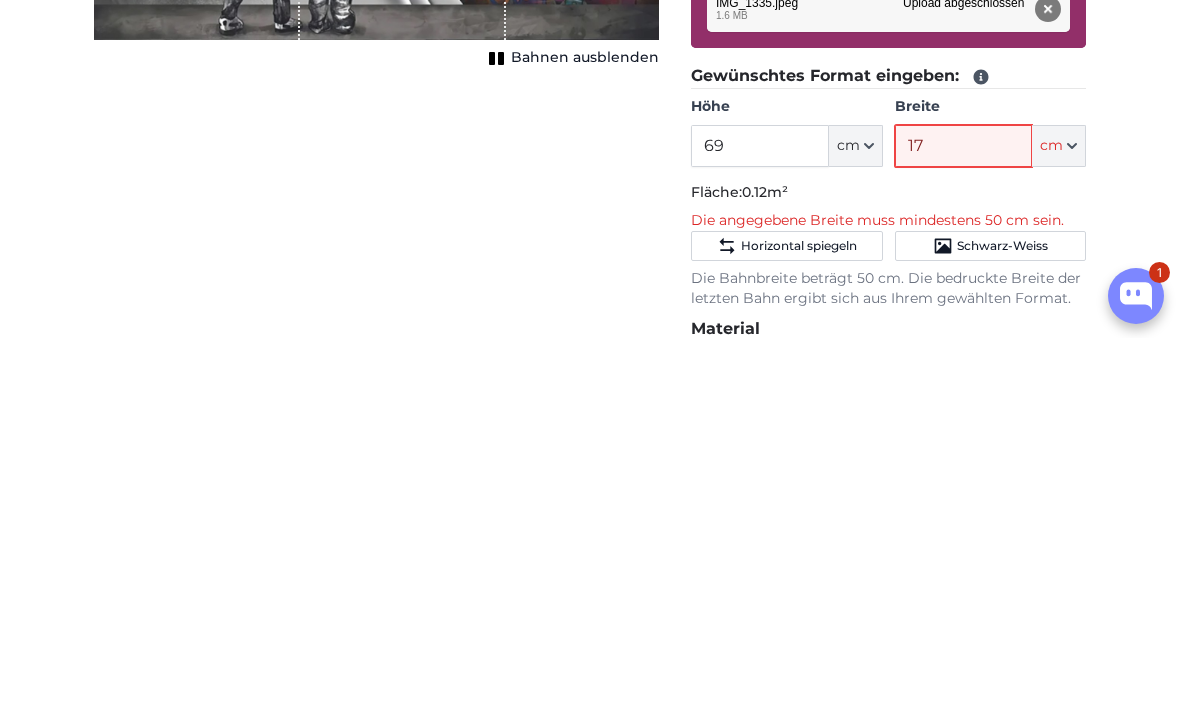 type on "1" 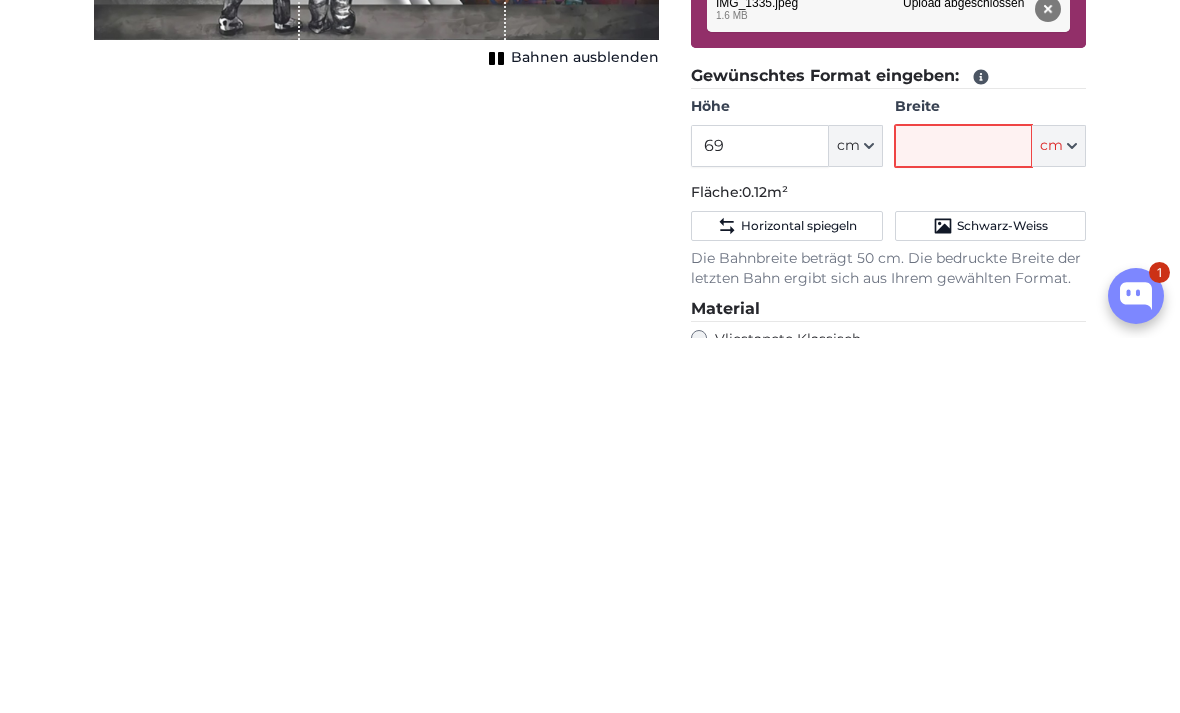 type 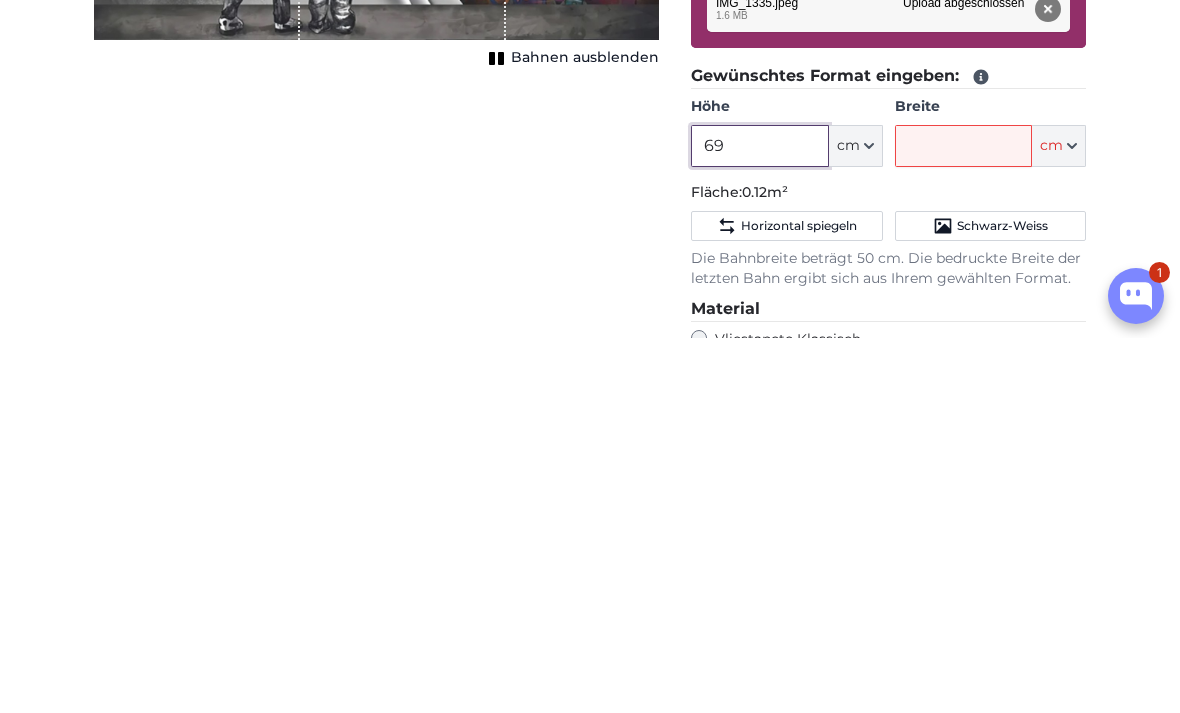 click on "69" at bounding box center (759, 521) 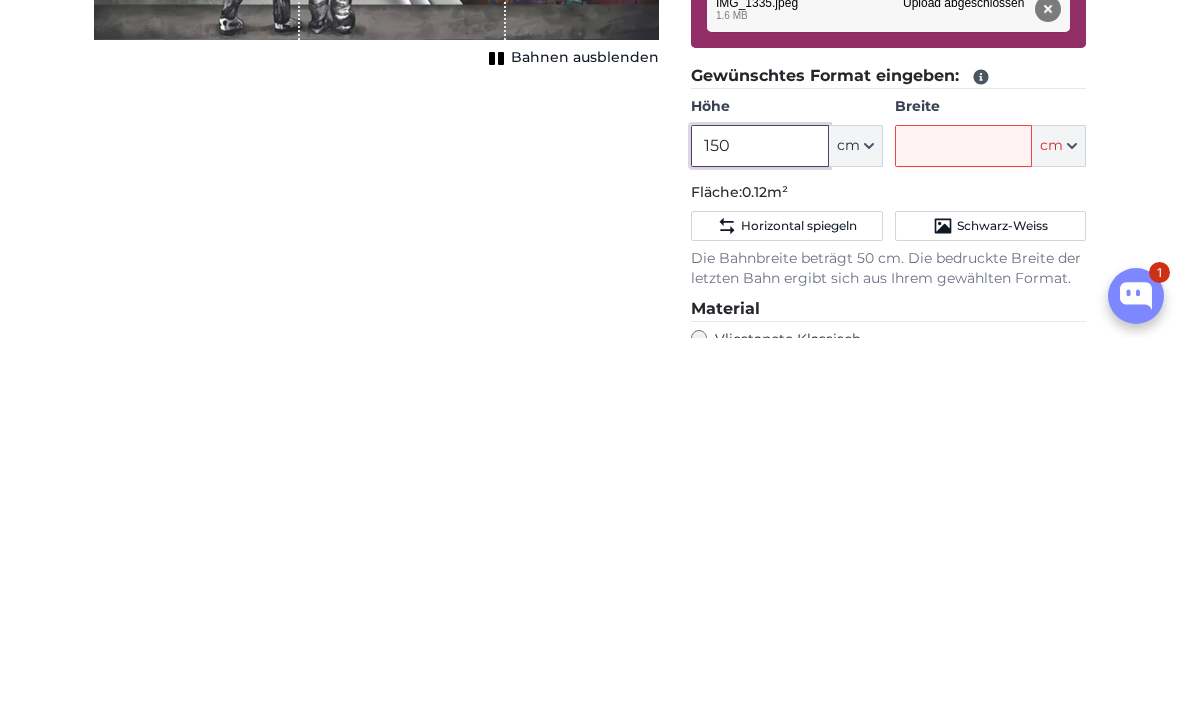 type on "150" 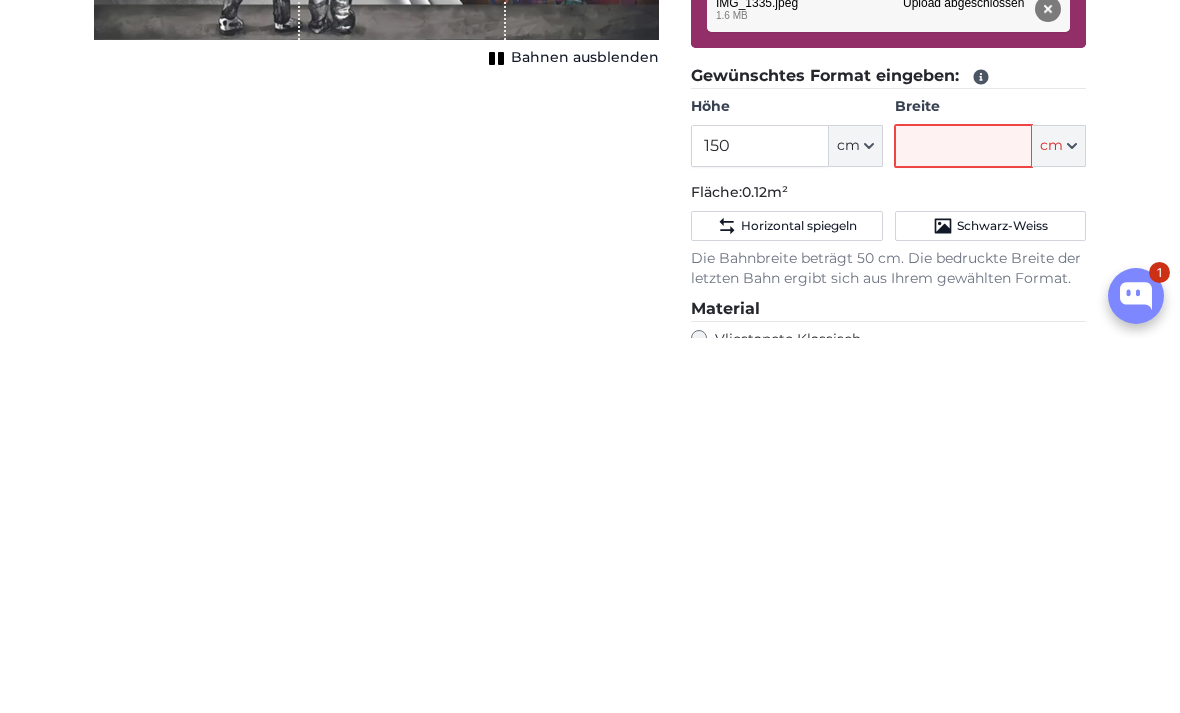 click on "Breite" at bounding box center [963, 521] 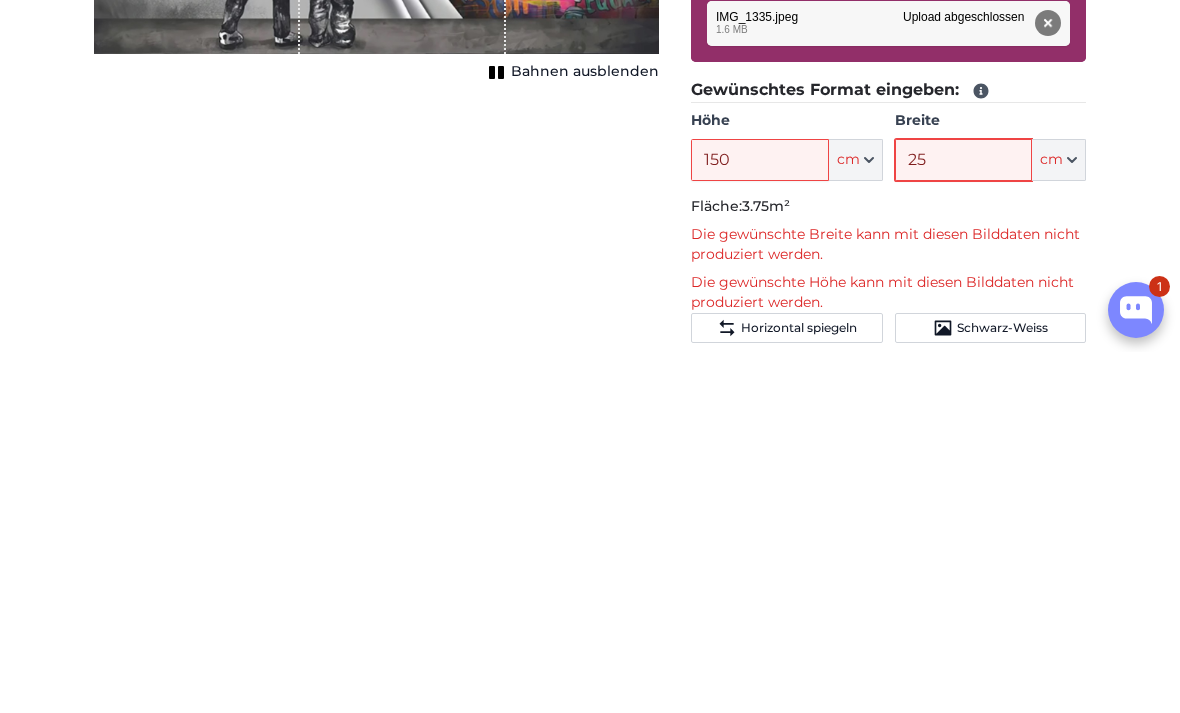 type on "2" 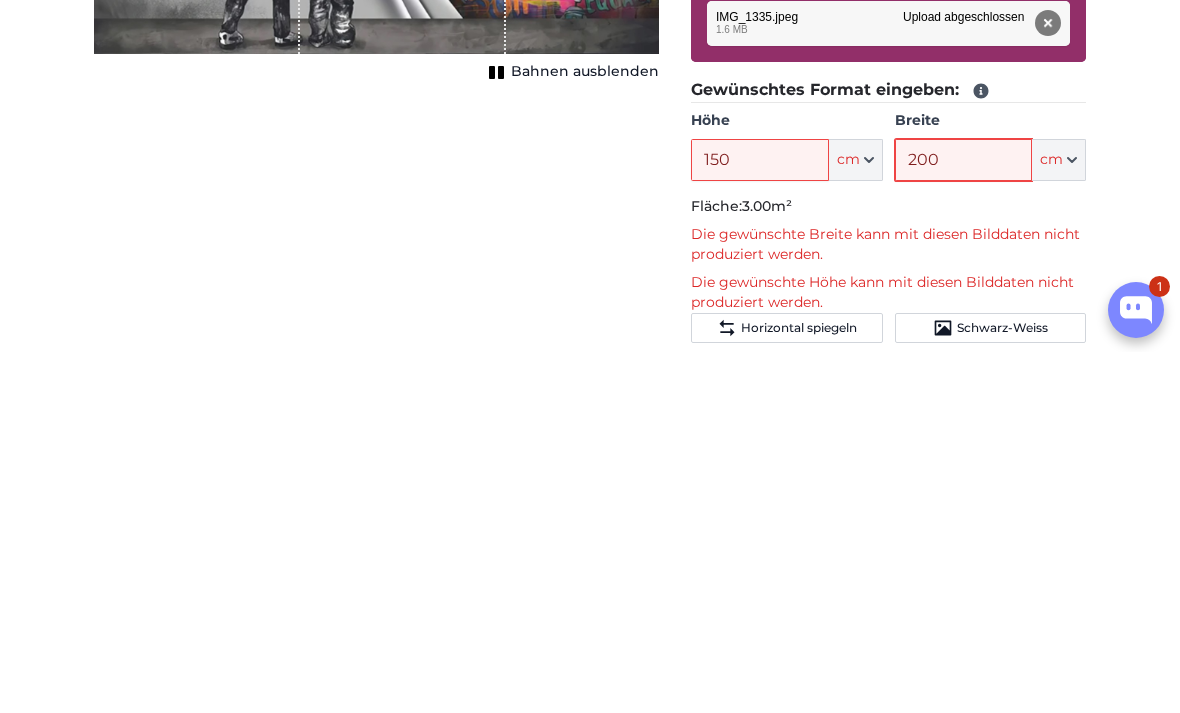 type on "200" 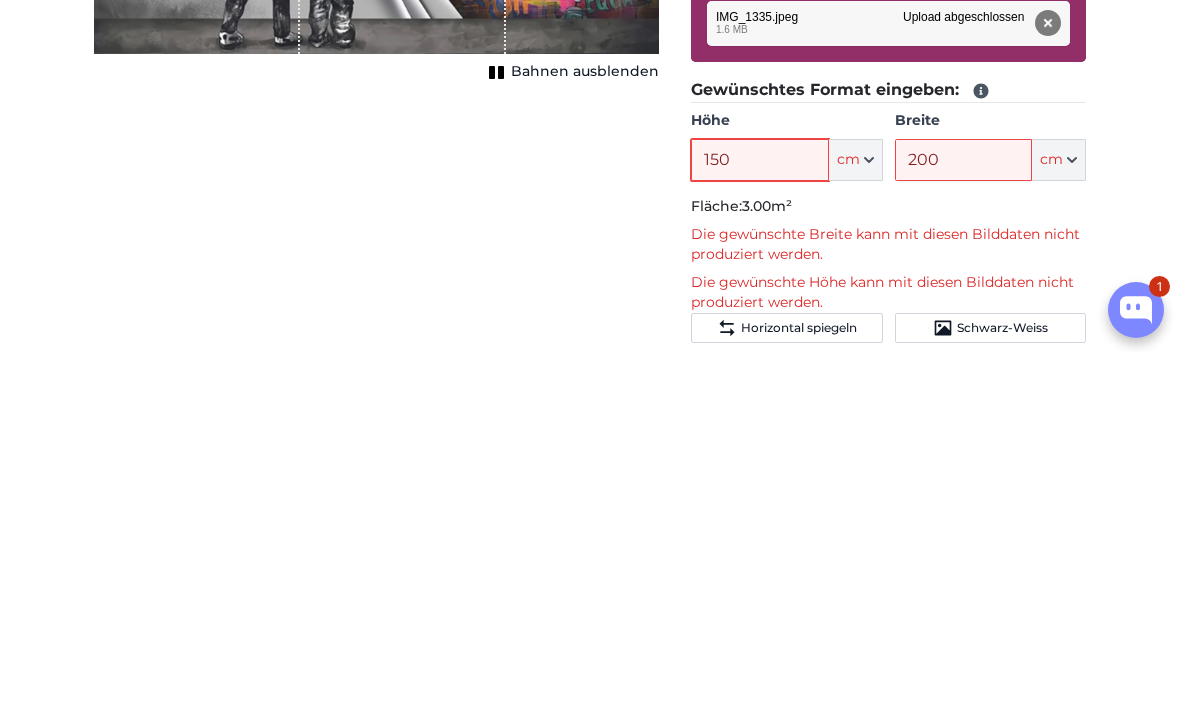 click on "150" at bounding box center [759, 521] 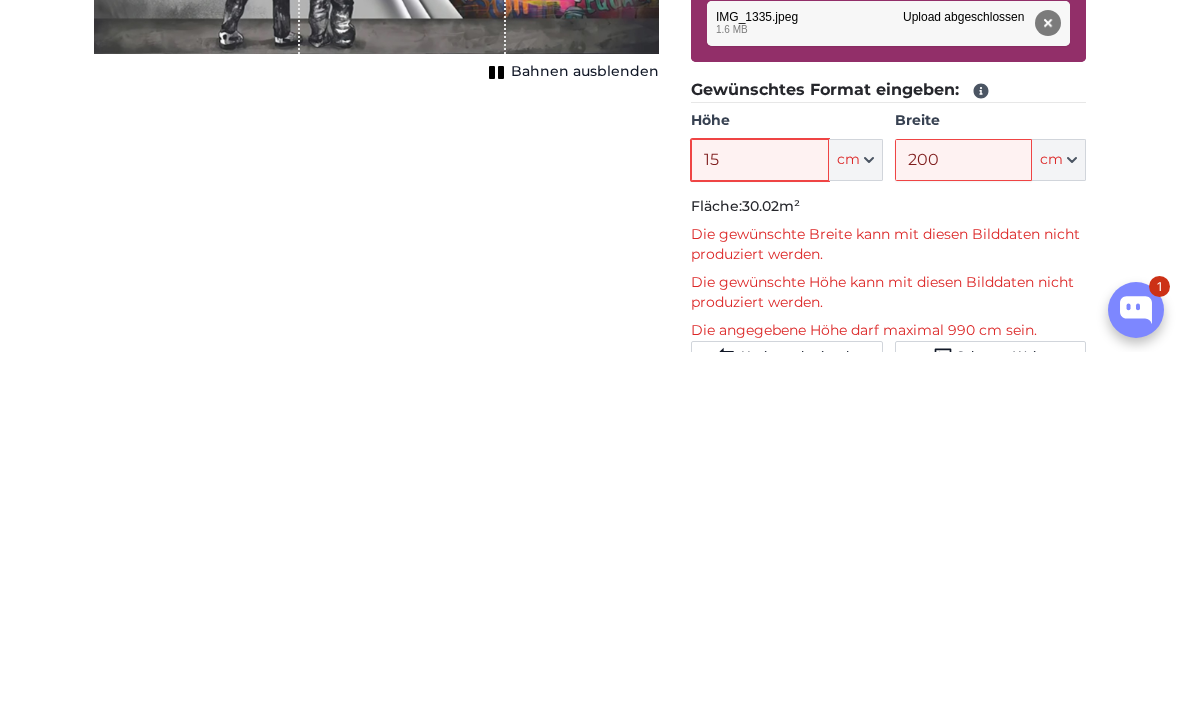 type on "1" 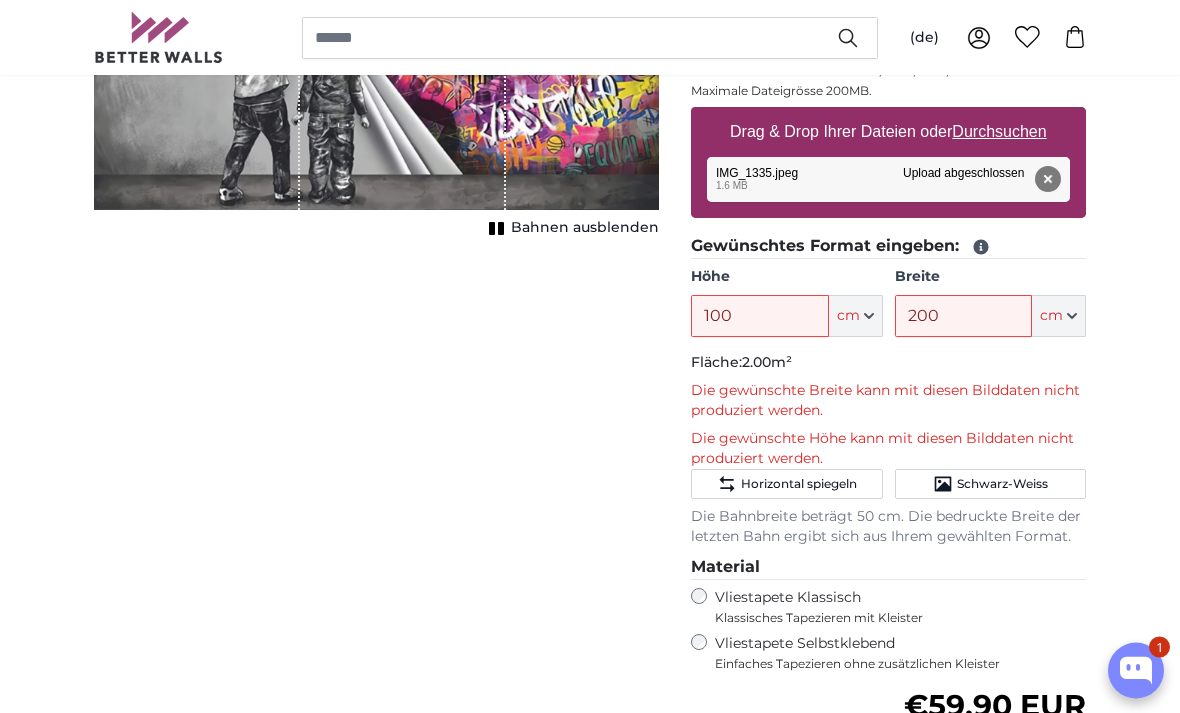 scroll, scrollTop: 333, scrollLeft: 0, axis: vertical 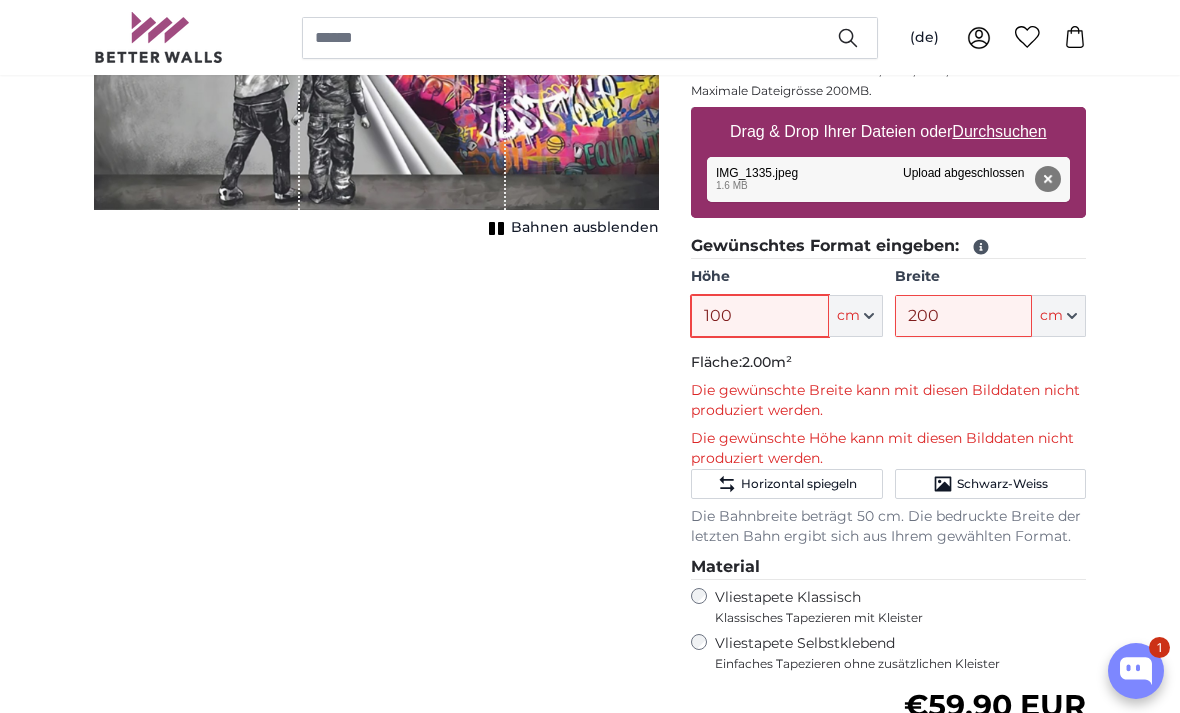 type on "100" 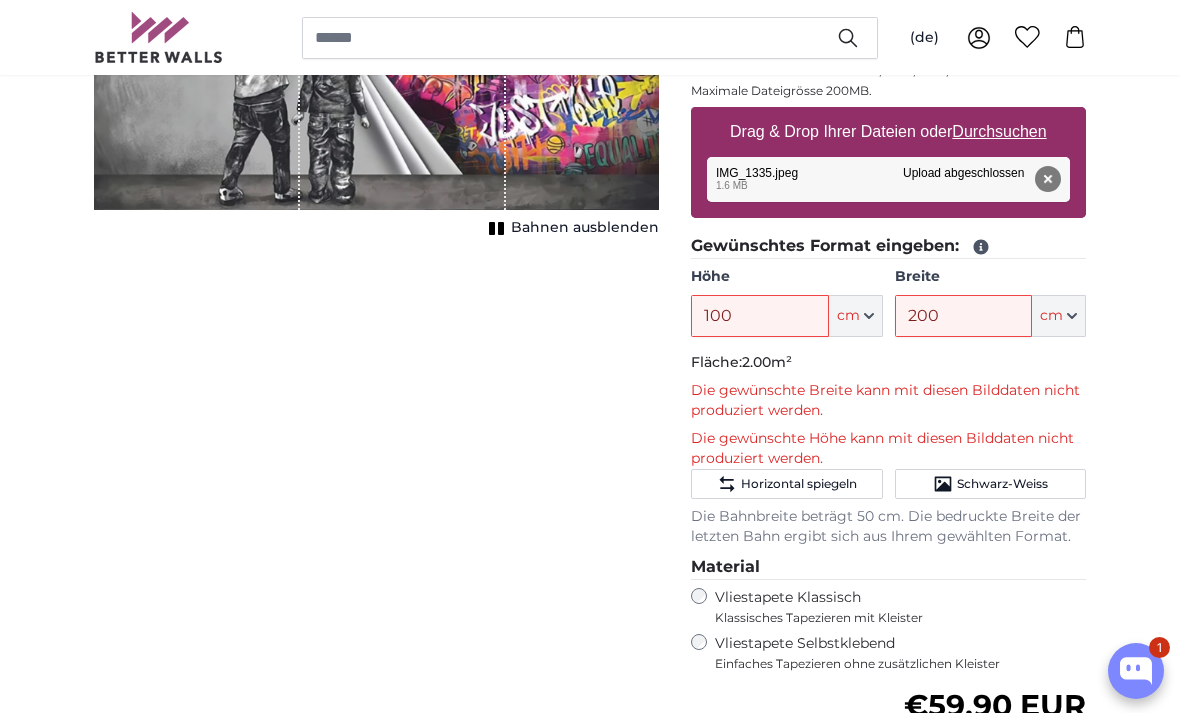 click on "Horizontal spiegeln" 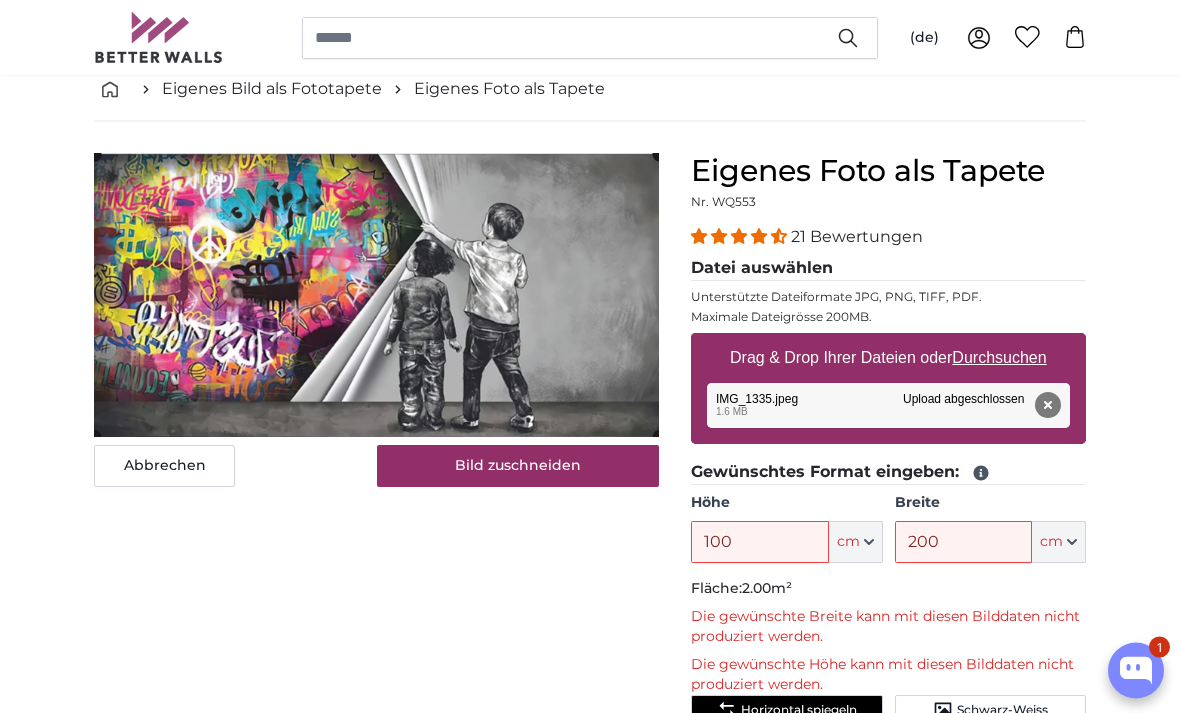 scroll, scrollTop: 107, scrollLeft: 0, axis: vertical 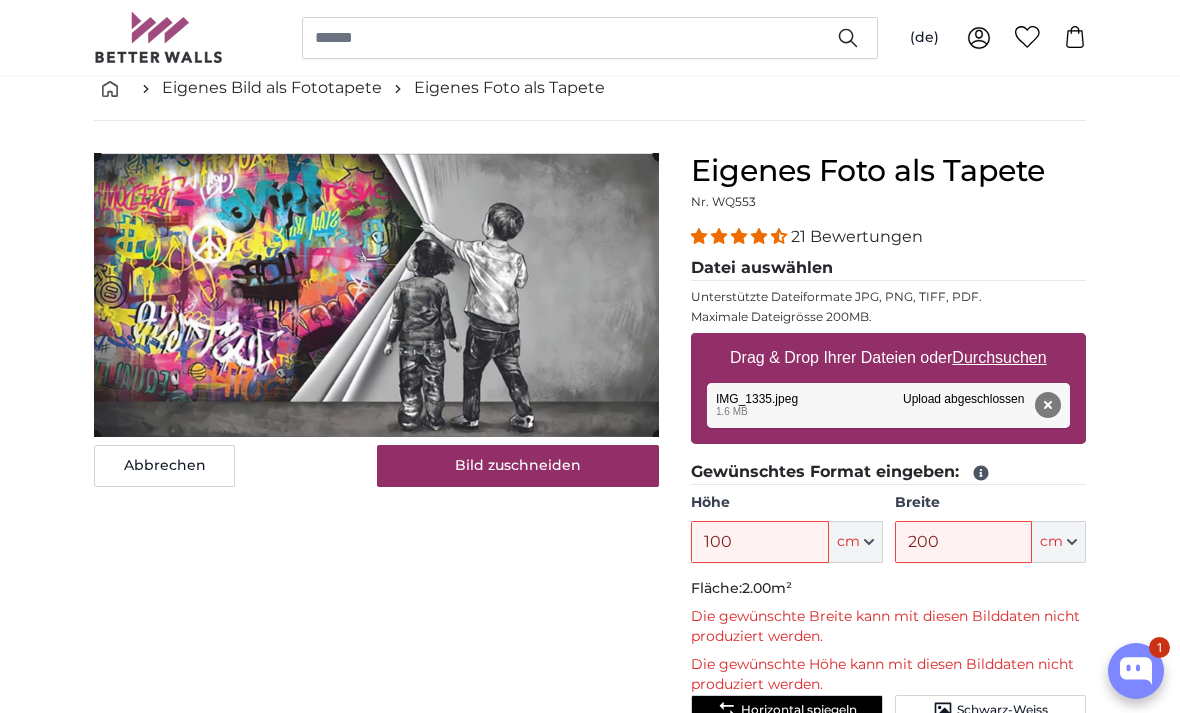 click on "Entfernen Nochmal versuchen Entfernen Hochladen Abbrechen Nochmal versuchen Entfernen IMG_1335.jpeg edit 1.6 MB Upload abgeschlossen Klicken Sie um den Vorgang rückgängig zu machen" at bounding box center (888, 405) 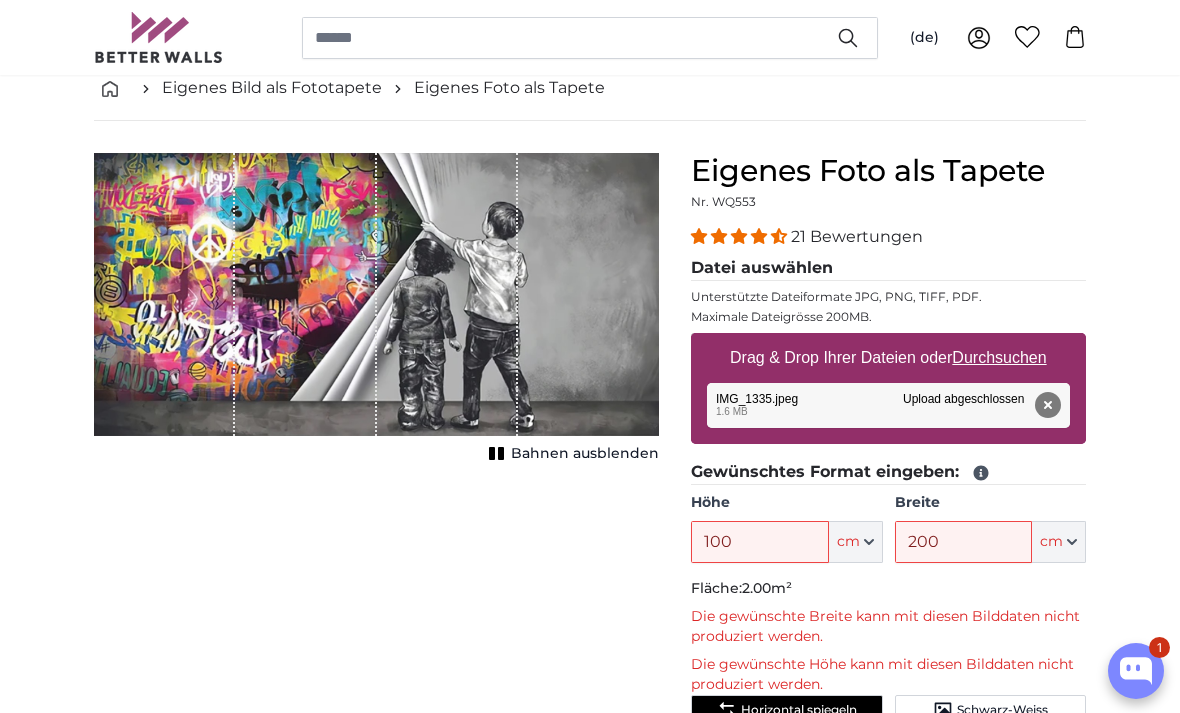 click on "Entfernen Nochmal versuchen Entfernen Hochladen Abbrechen Nochmal versuchen Entfernen IMG_1335.jpeg edit 1.6 MB Upload abgeschlossen Klicken Sie um den Vorgang rückgängig zu machen" at bounding box center [888, 405] 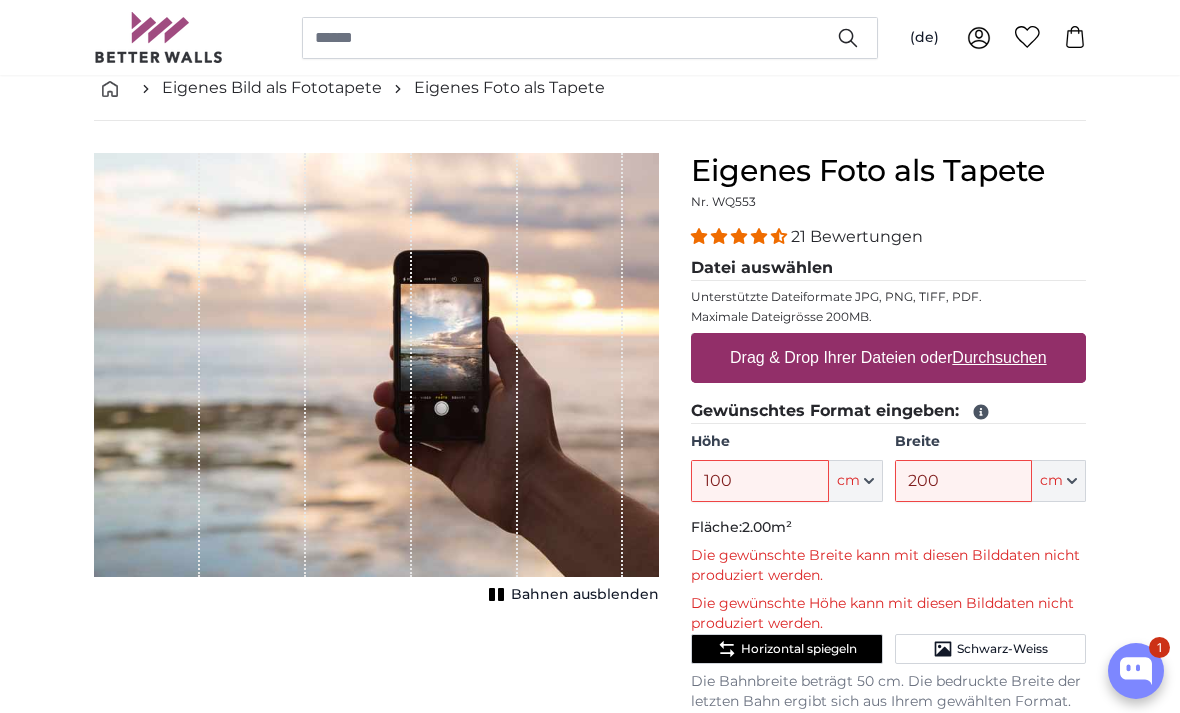 click on "Durchsuchen" at bounding box center [1000, 357] 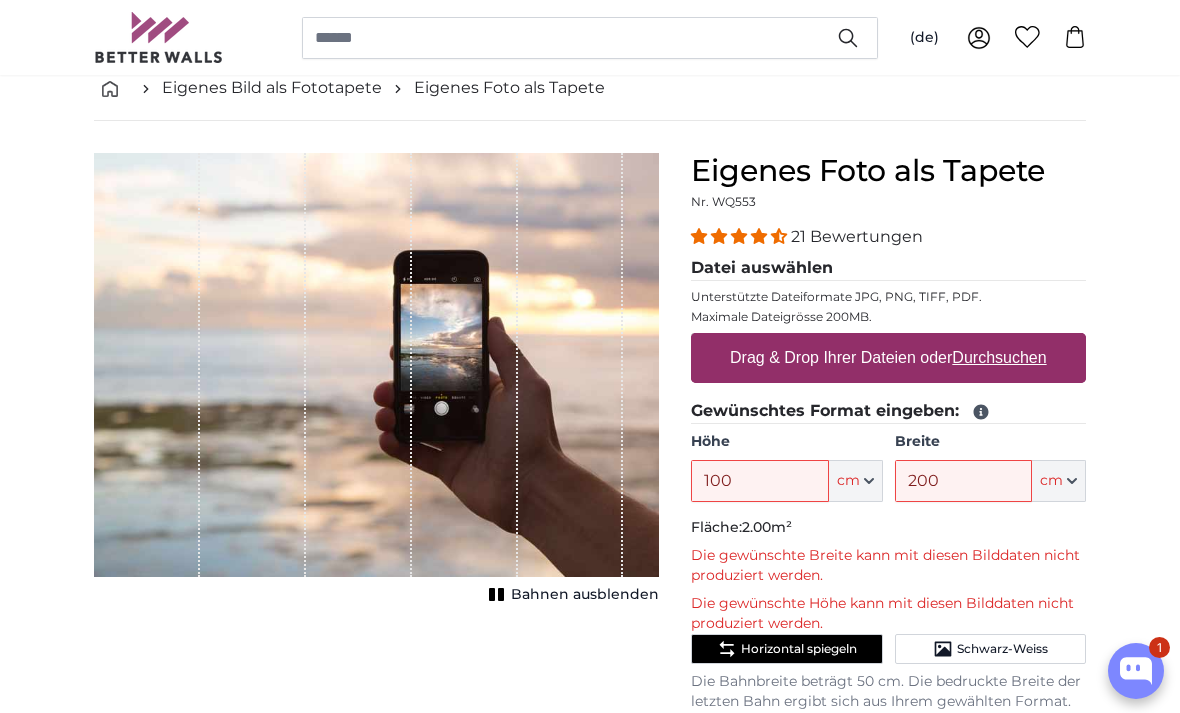 type on "**********" 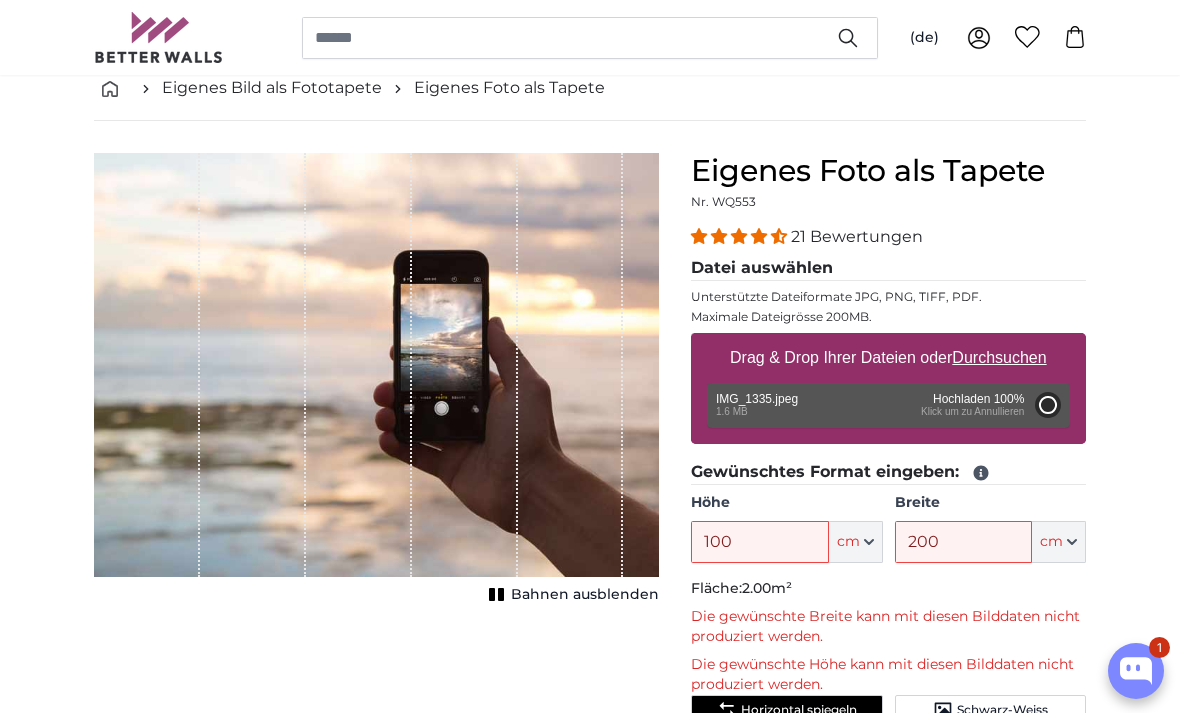 type on "69" 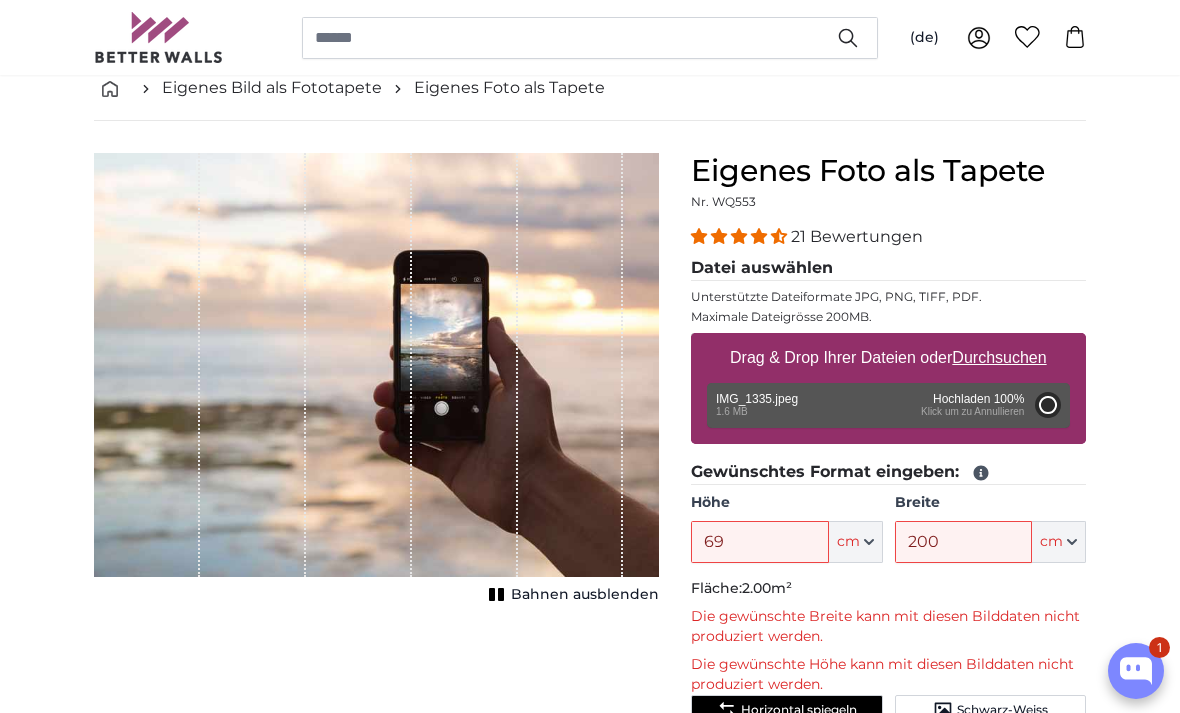 type on "137.3" 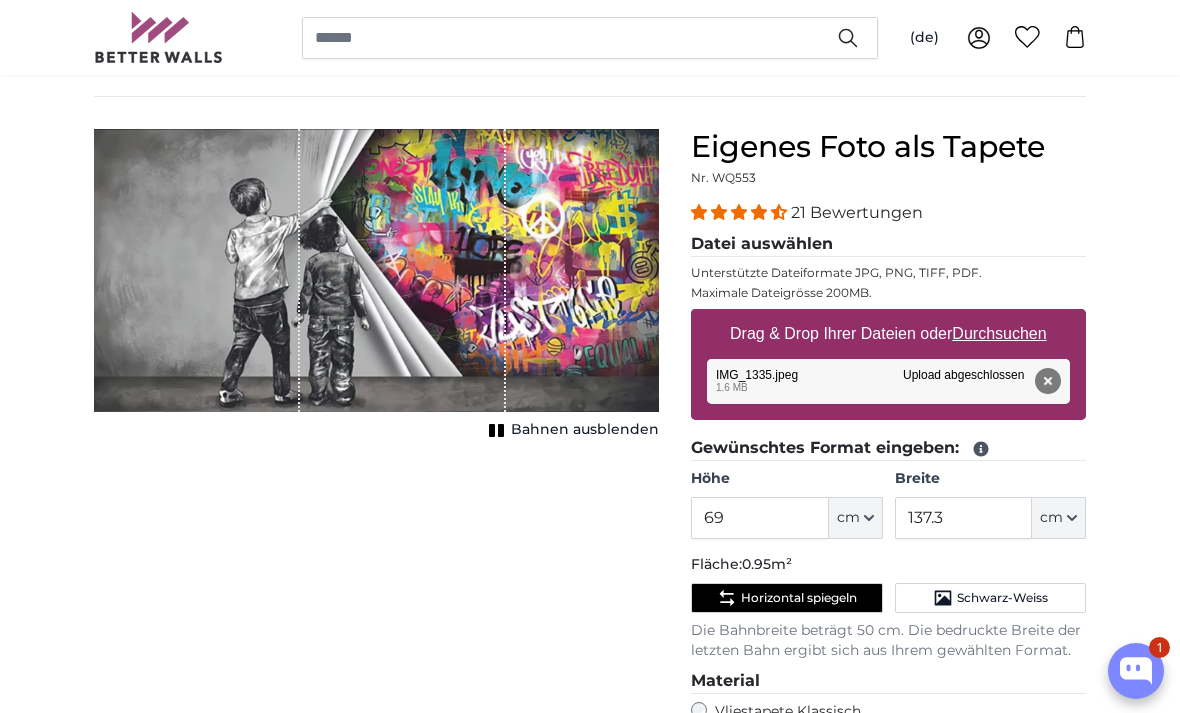 scroll, scrollTop: 118, scrollLeft: 0, axis: vertical 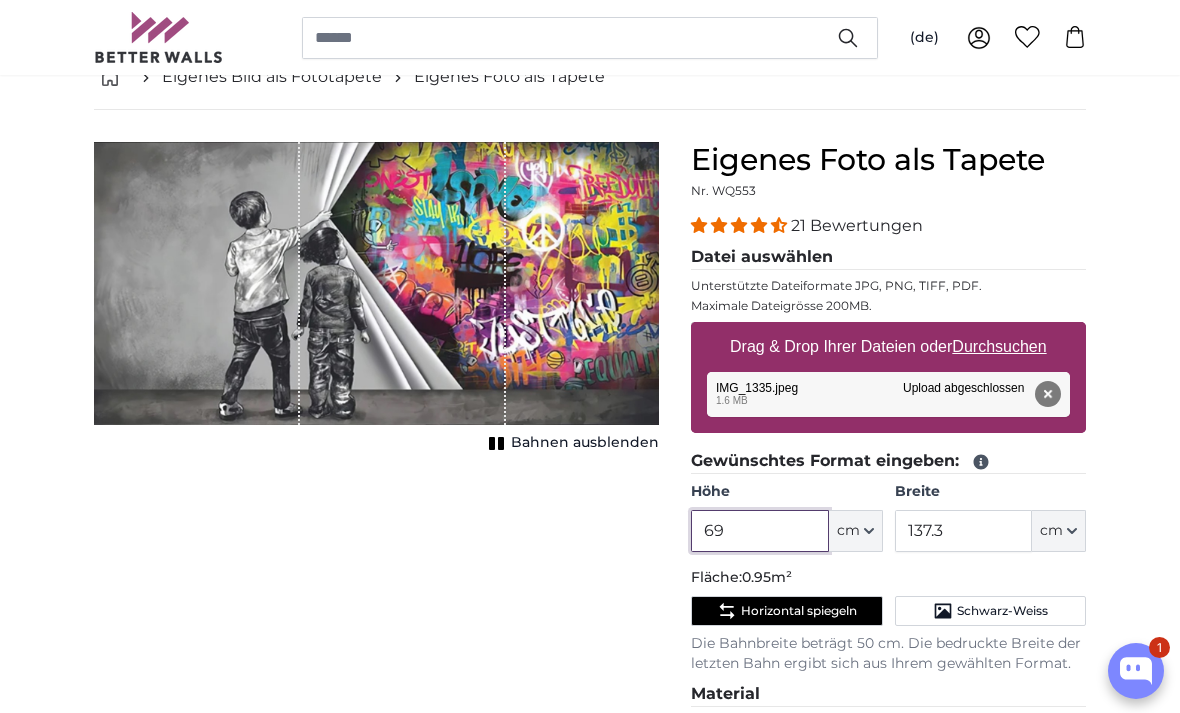 click on "69" at bounding box center (759, 531) 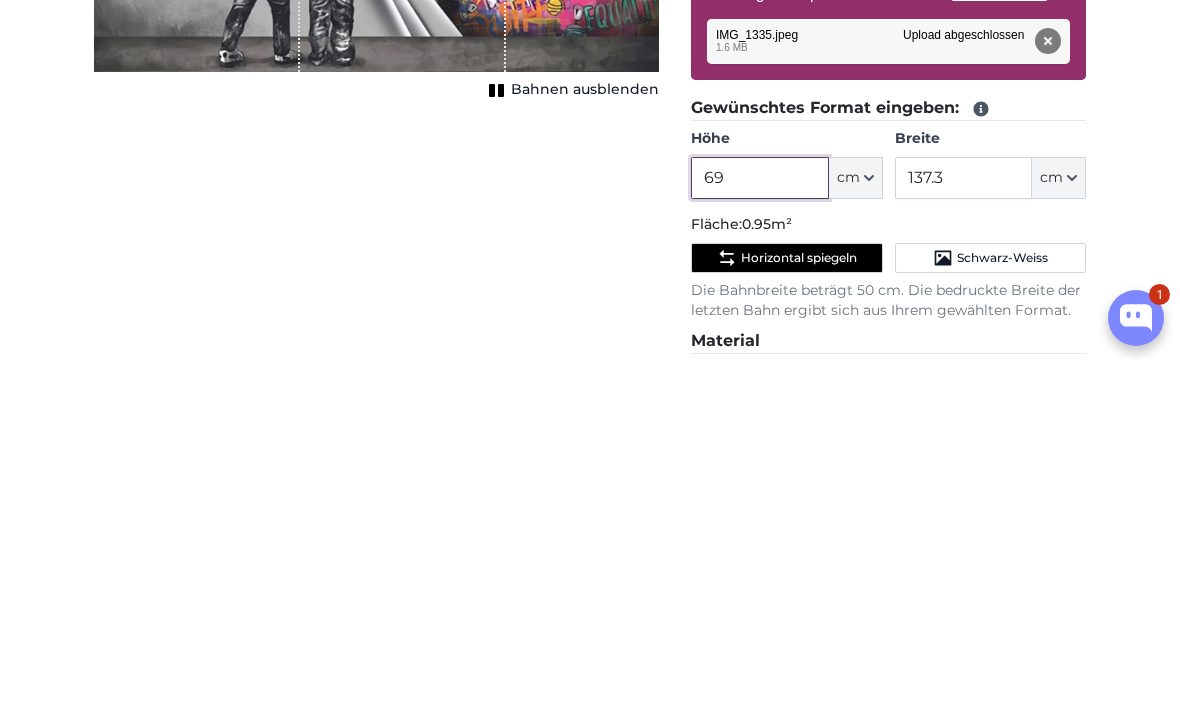 type on "6" 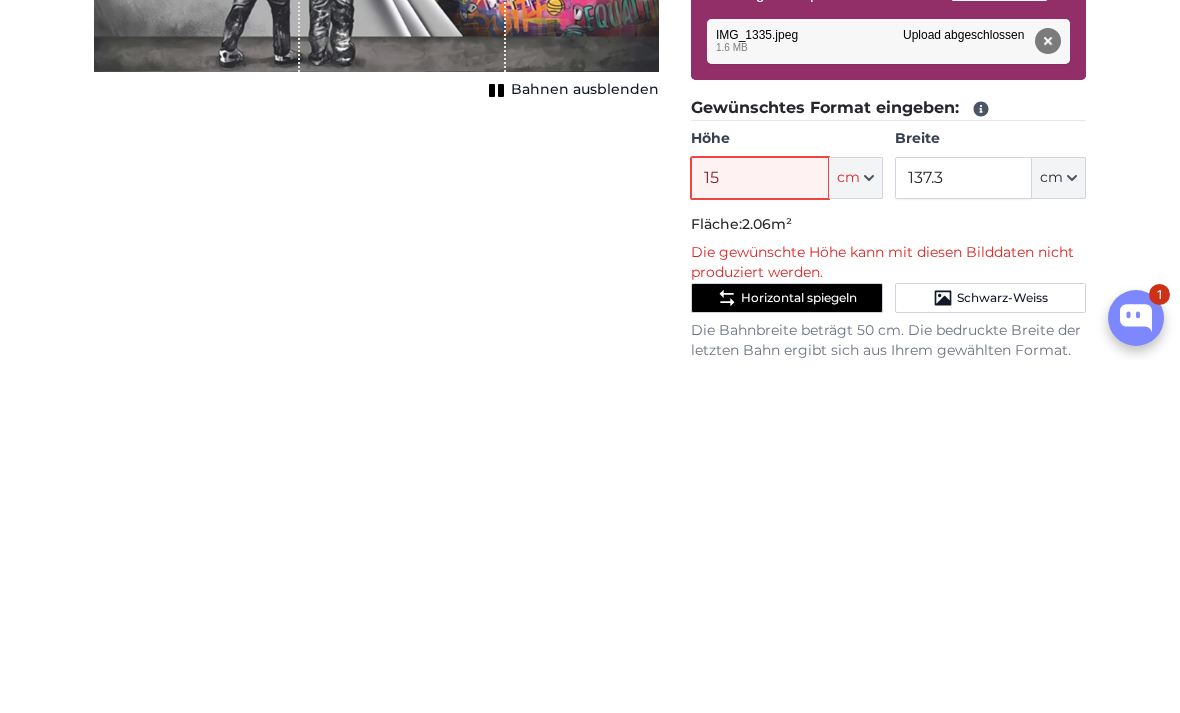 type on "1" 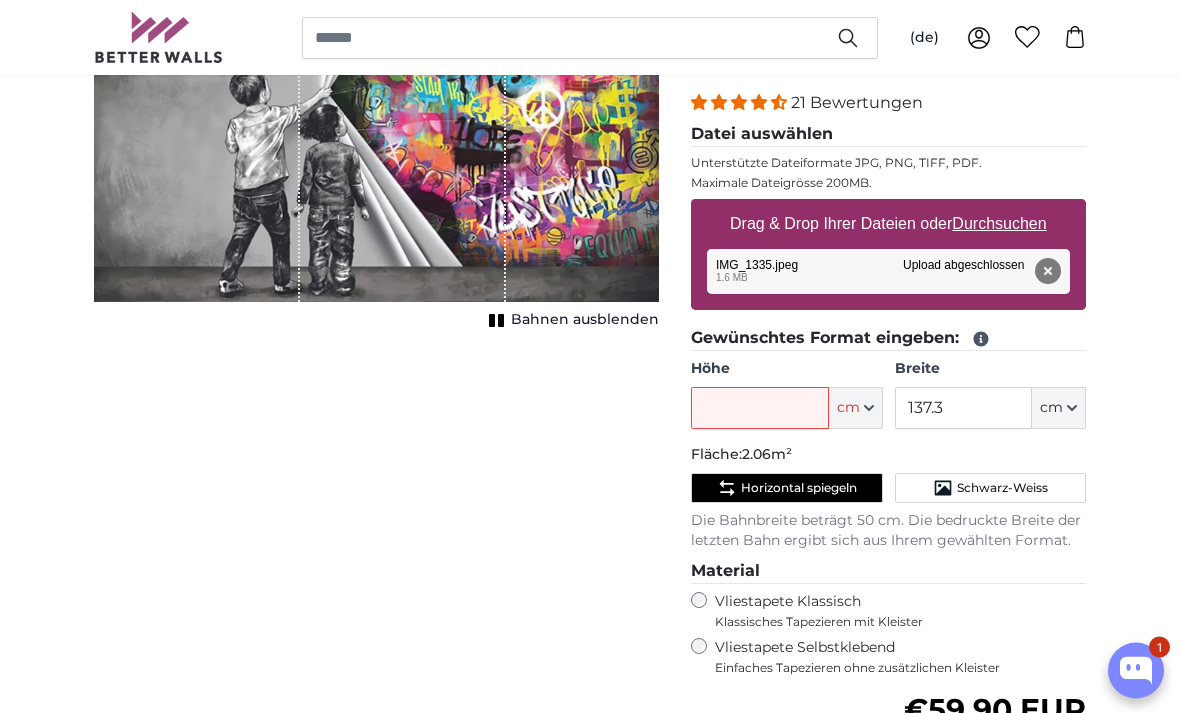 scroll, scrollTop: 232, scrollLeft: 0, axis: vertical 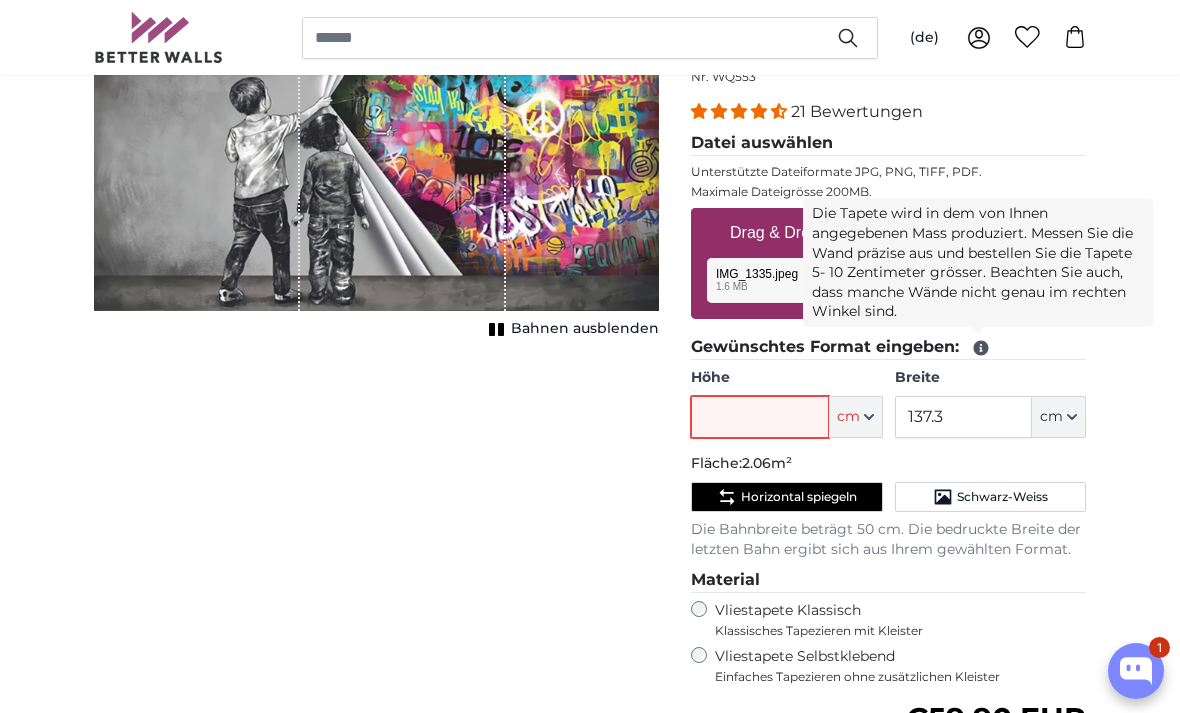 type 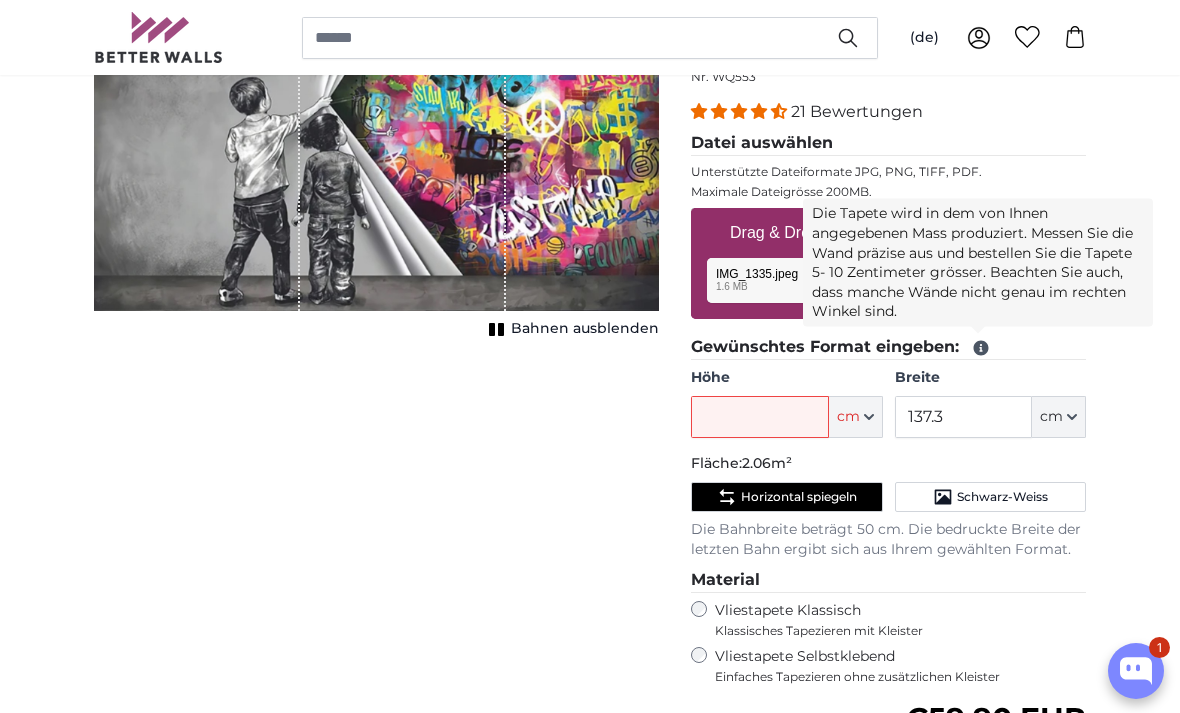 click 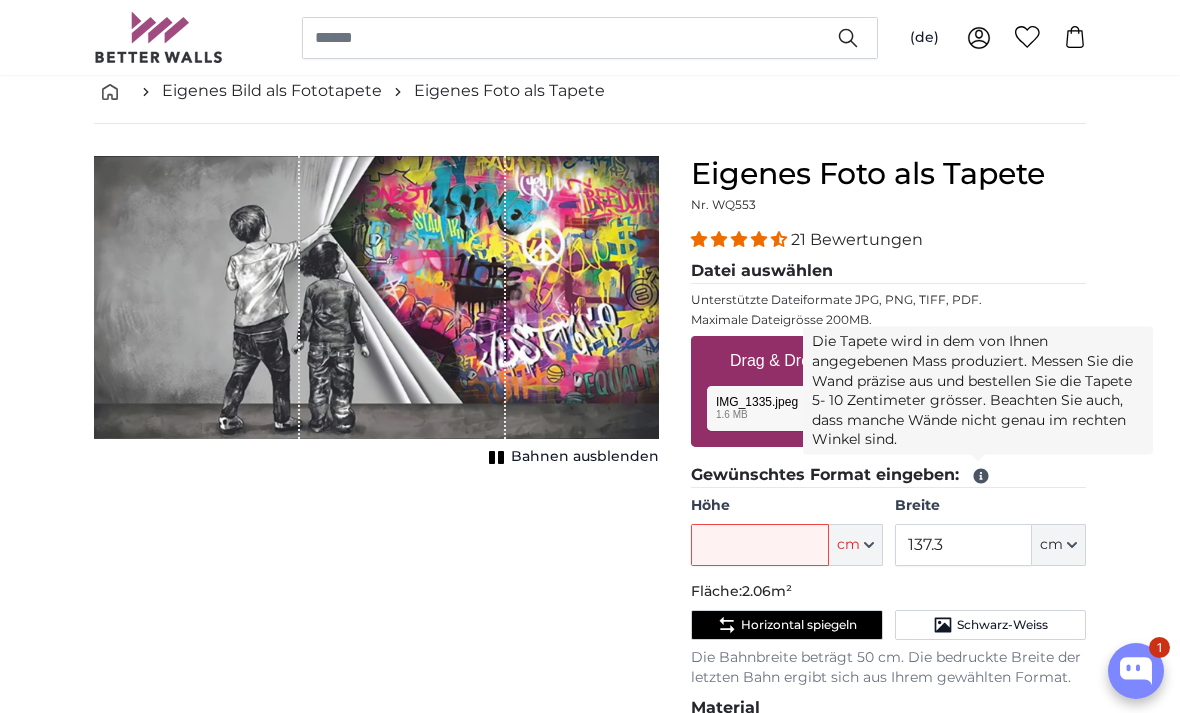 scroll, scrollTop: 101, scrollLeft: 0, axis: vertical 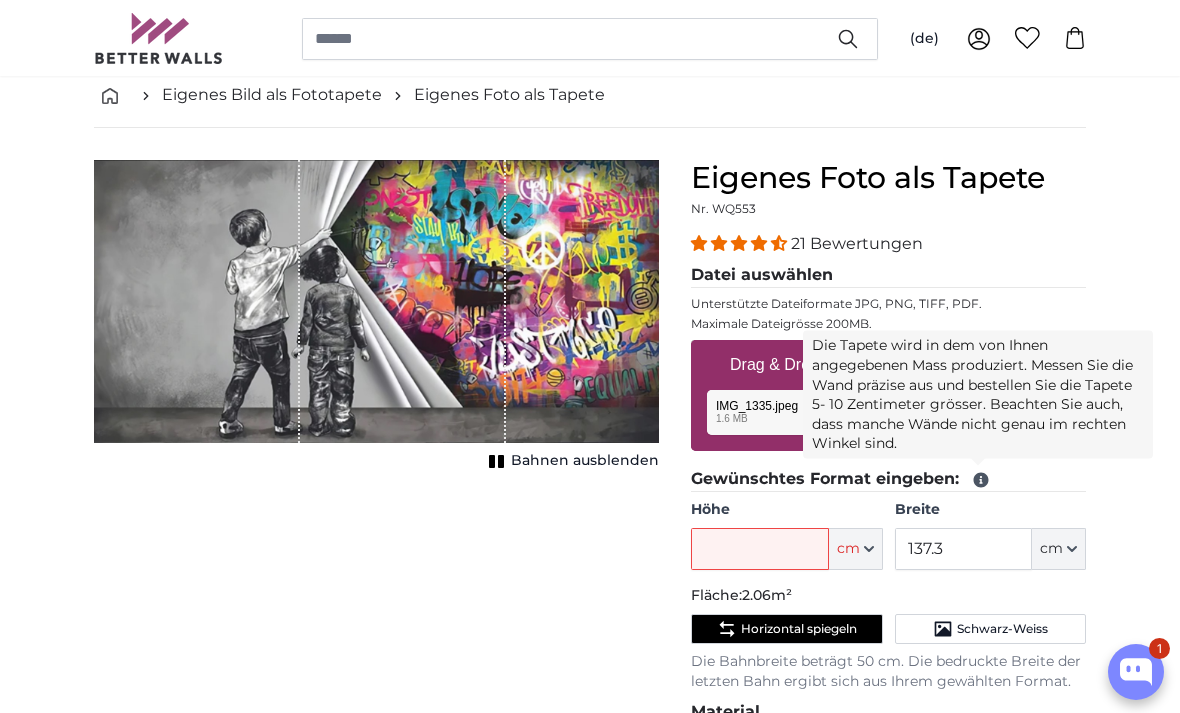 click on "Horizontal spiegeln" 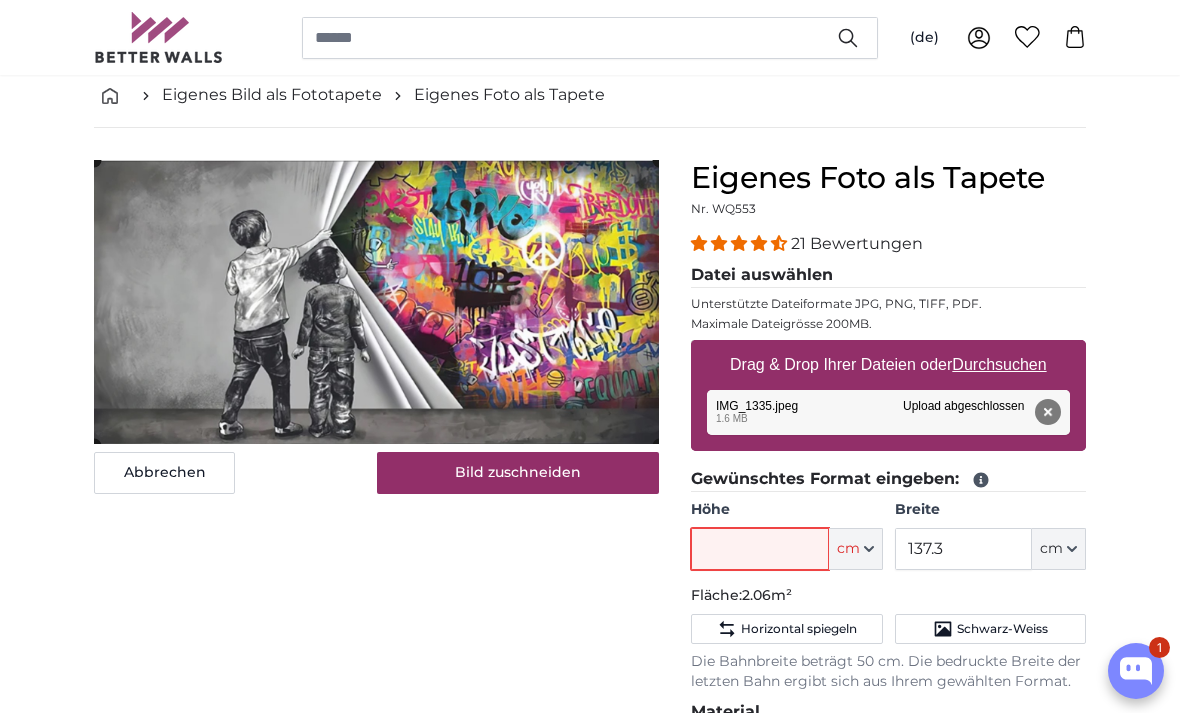click on "Höhe" at bounding box center (759, 549) 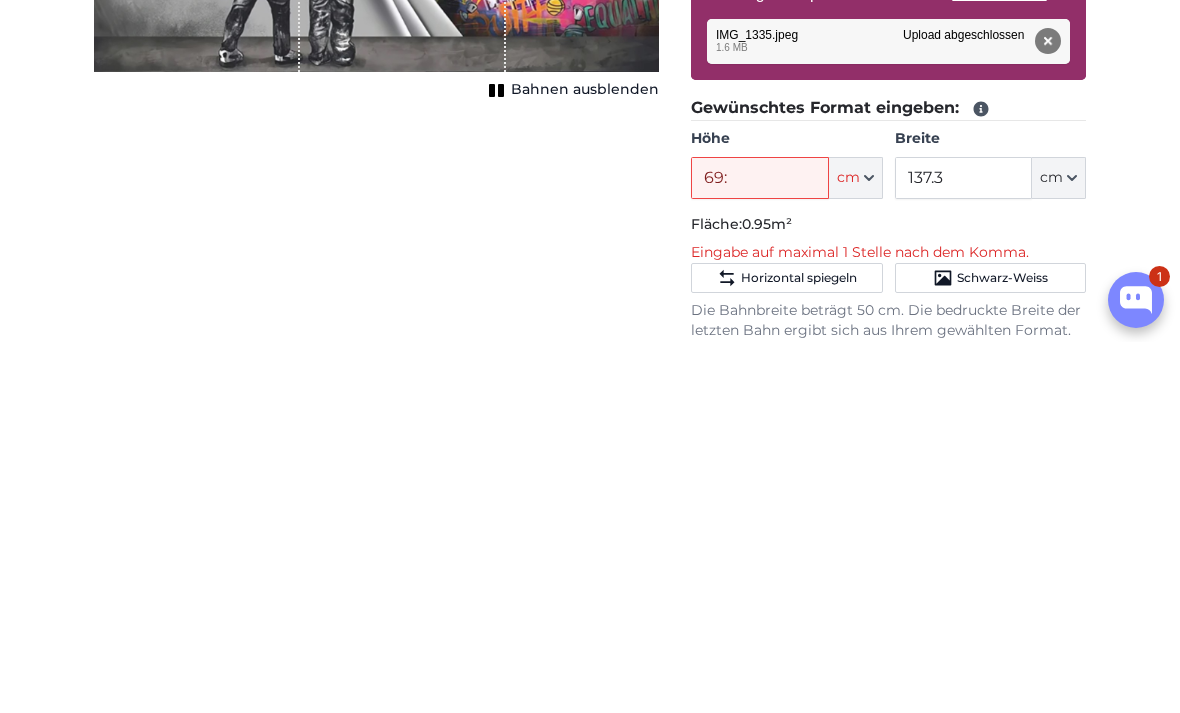 scroll, scrollTop: 471, scrollLeft: 0, axis: vertical 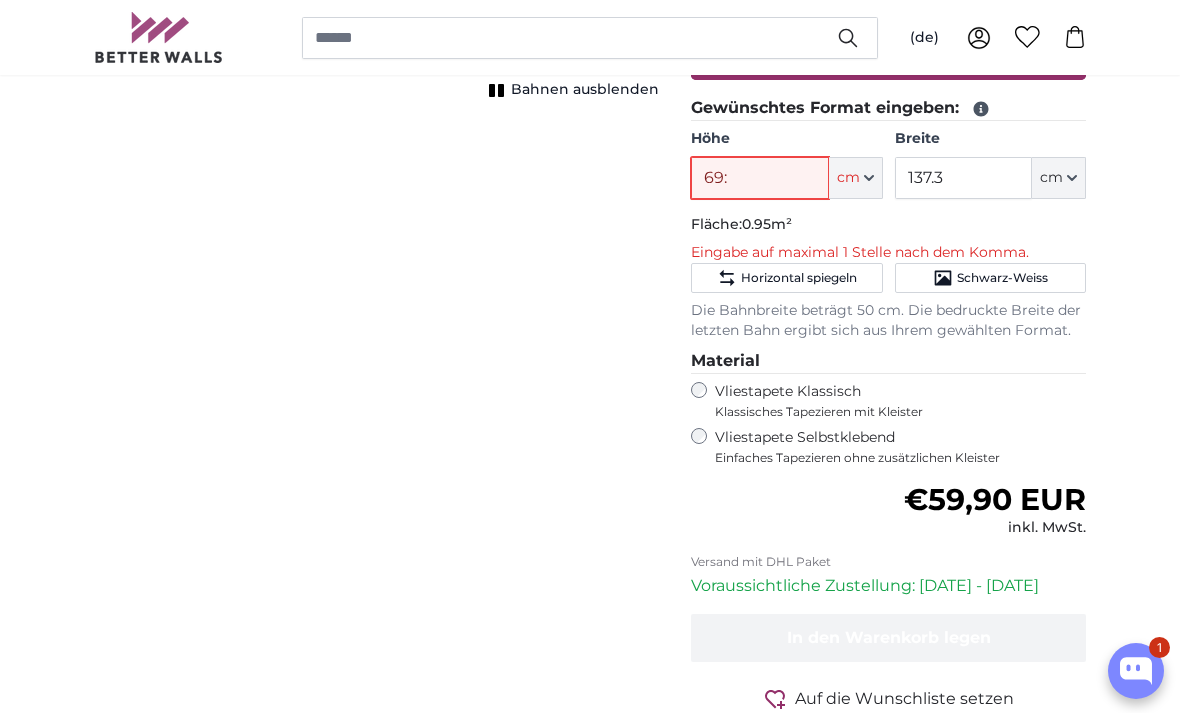click on "69:" at bounding box center [759, 178] 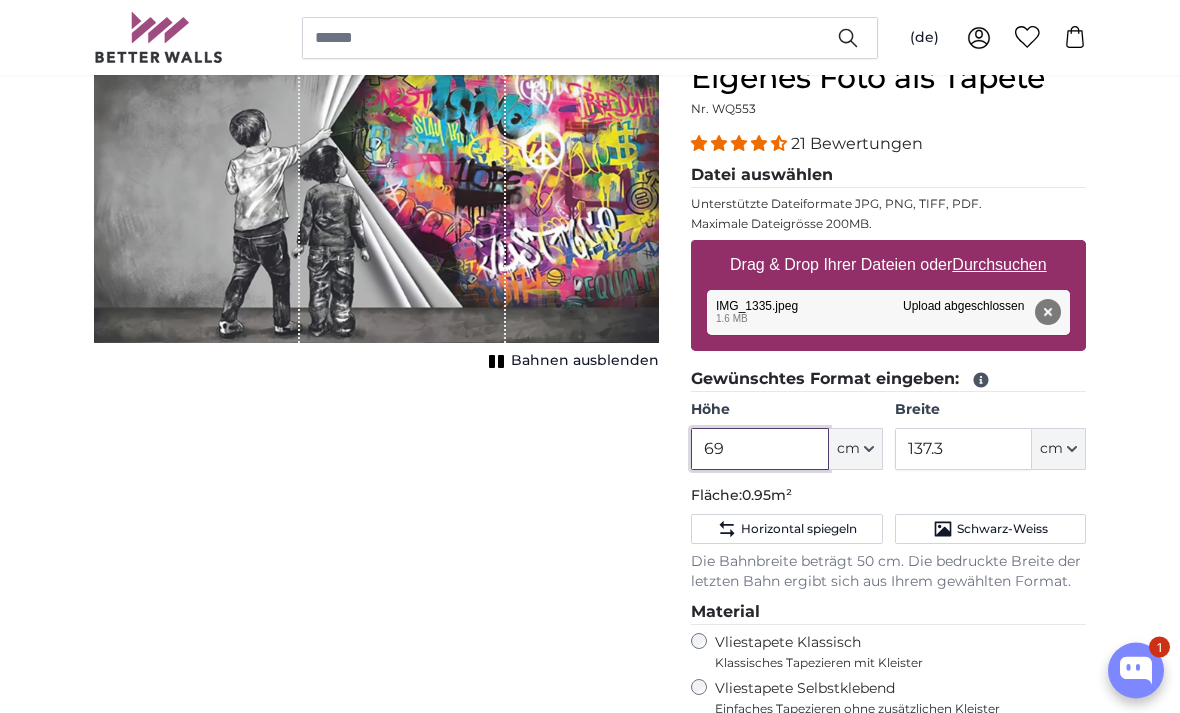 type on "69" 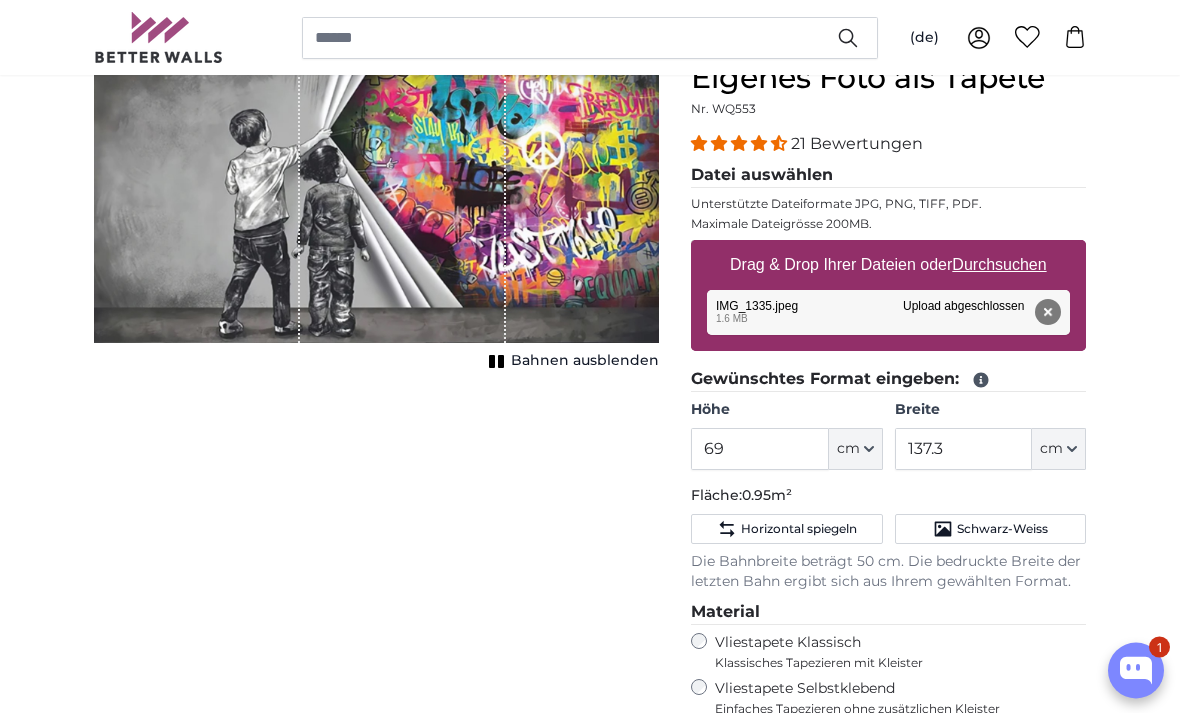 click on "Horizontal spiegeln" 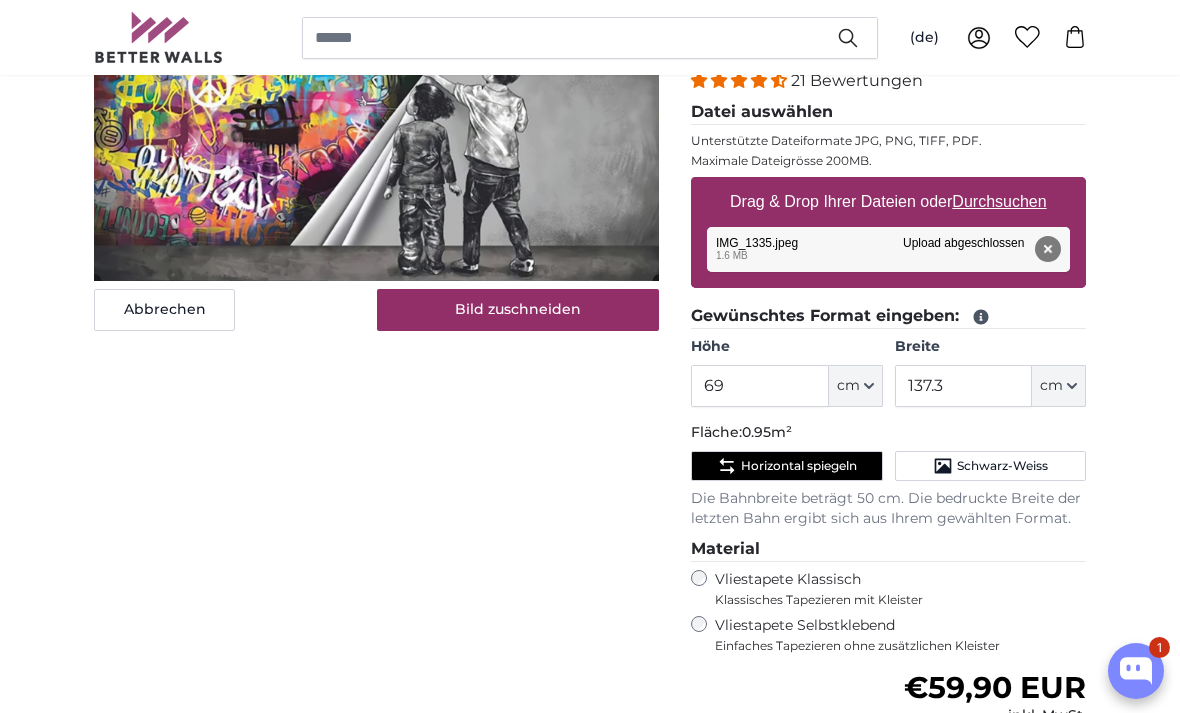 scroll, scrollTop: 264, scrollLeft: 0, axis: vertical 